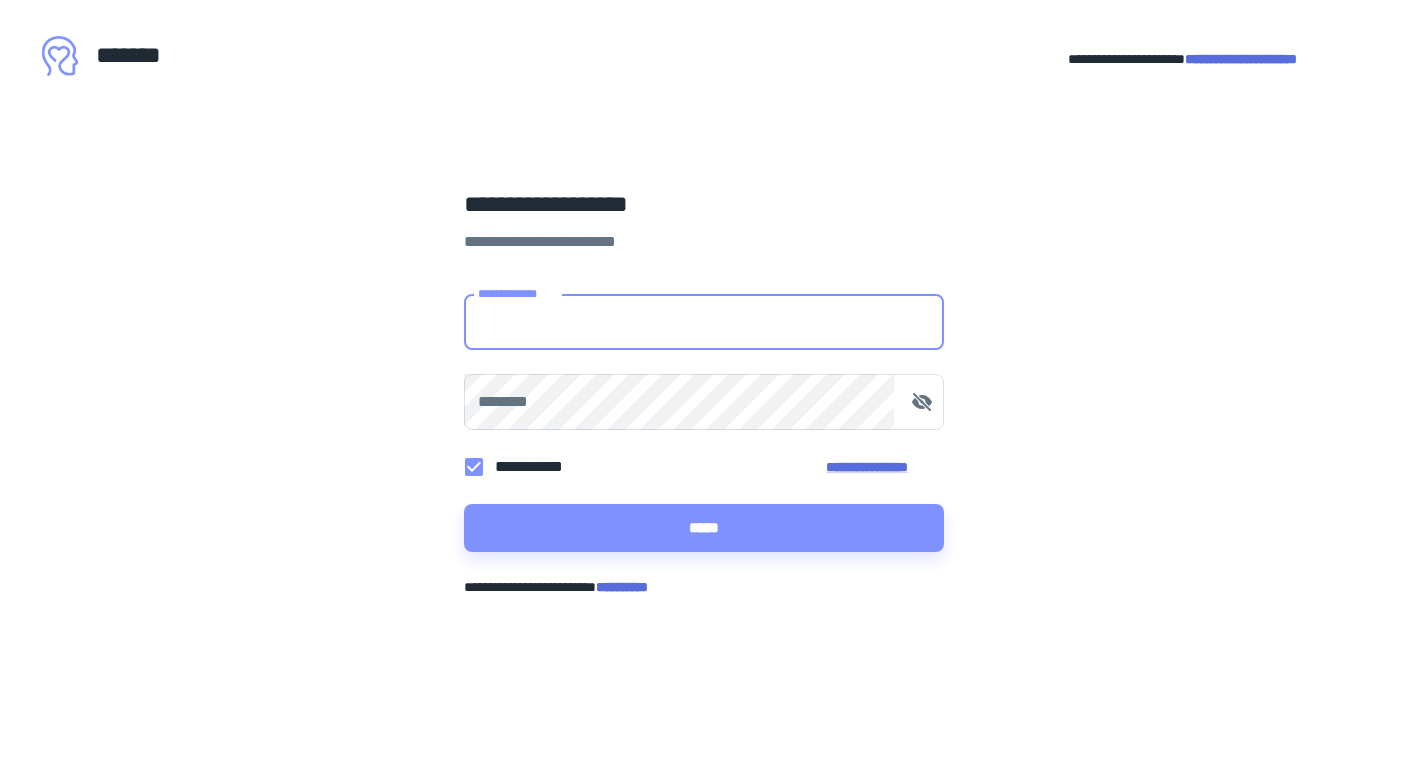 scroll, scrollTop: 0, scrollLeft: 0, axis: both 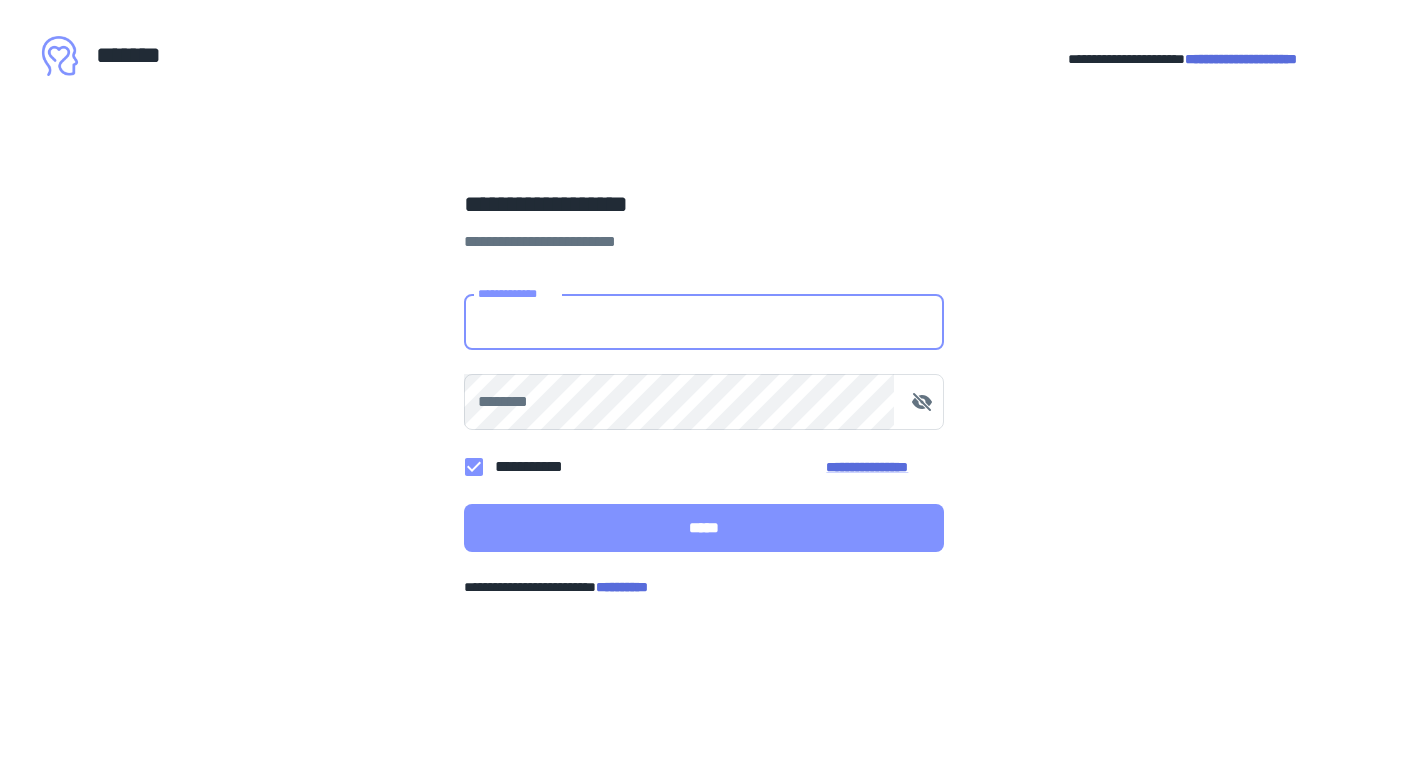 type on "**********" 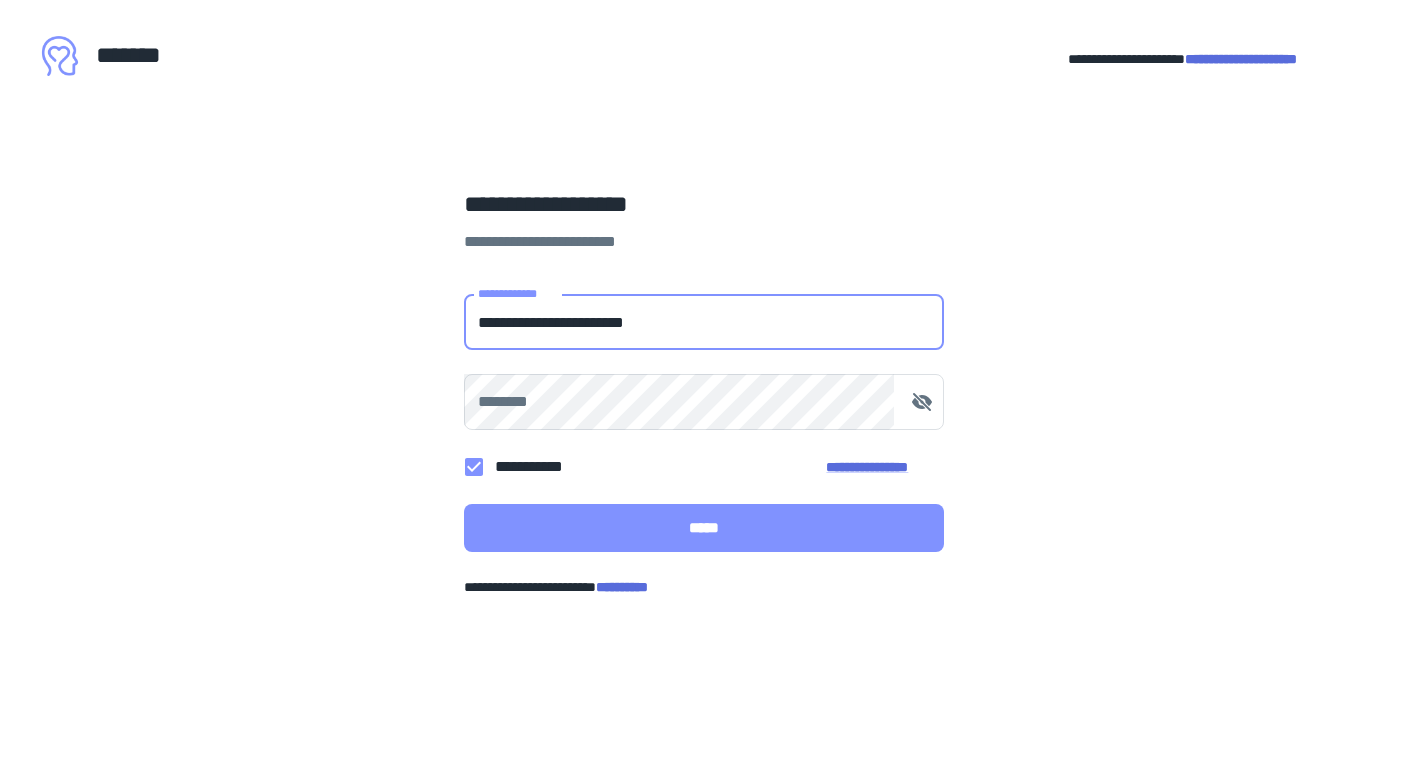 click on "*****" at bounding box center [704, 528] 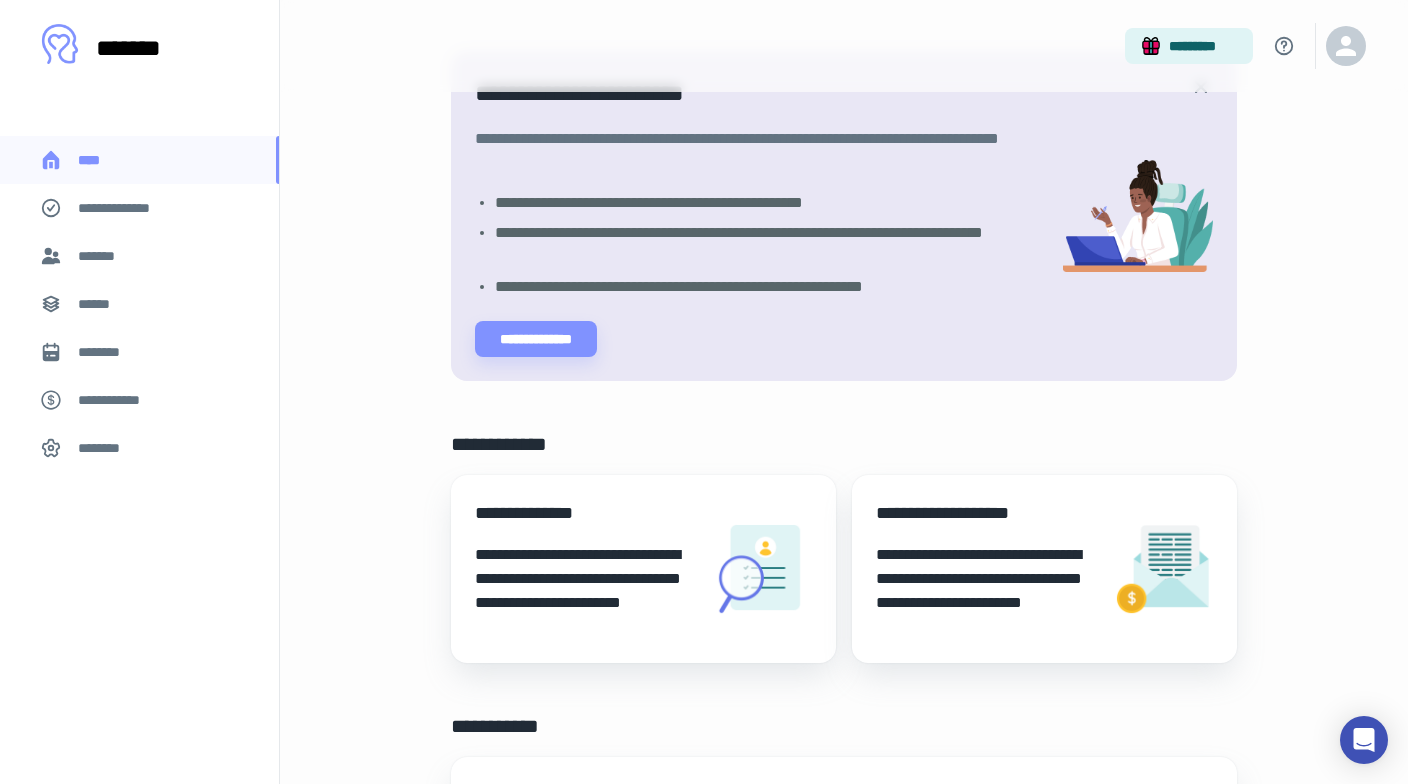 scroll, scrollTop: 0, scrollLeft: 0, axis: both 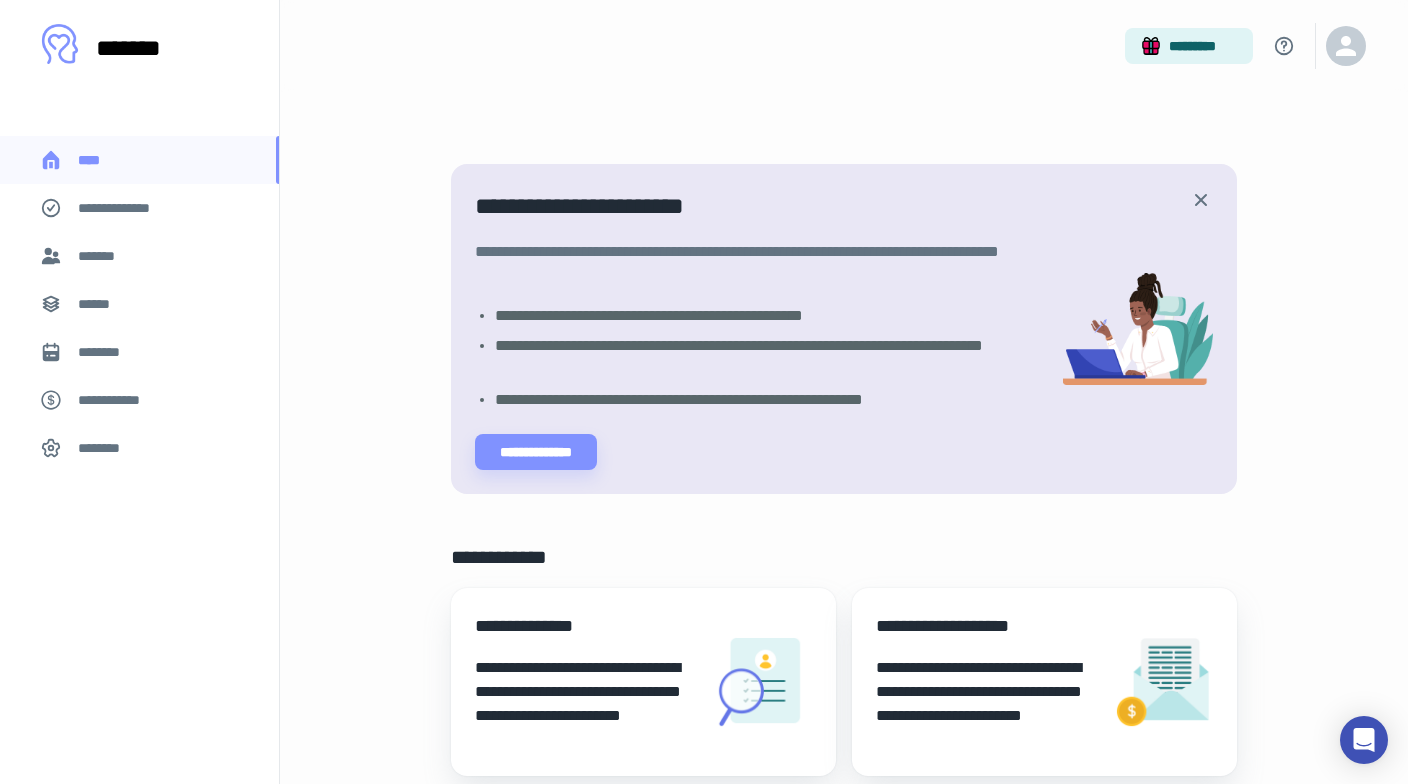 click on "**********" at bounding box center (127, 208) 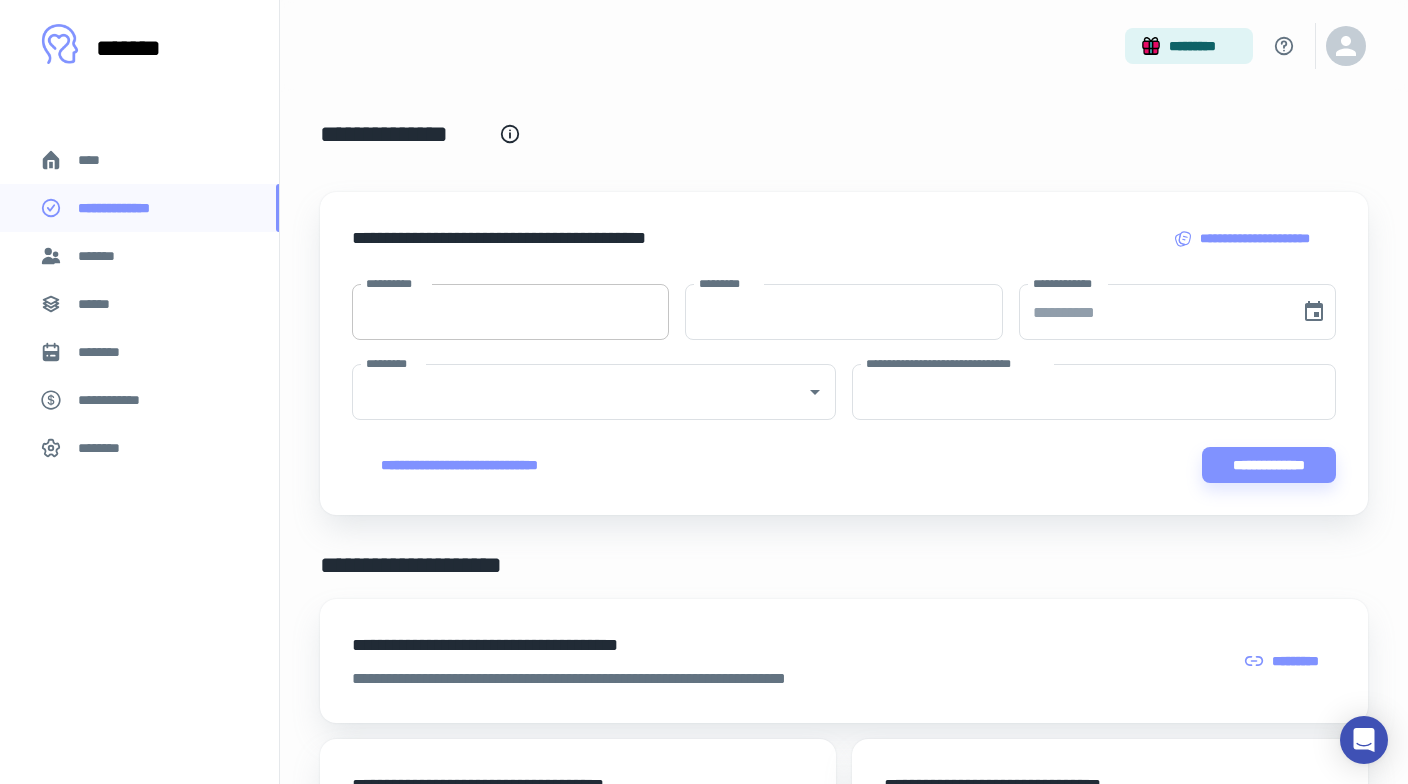 click on "**********" at bounding box center (510, 312) 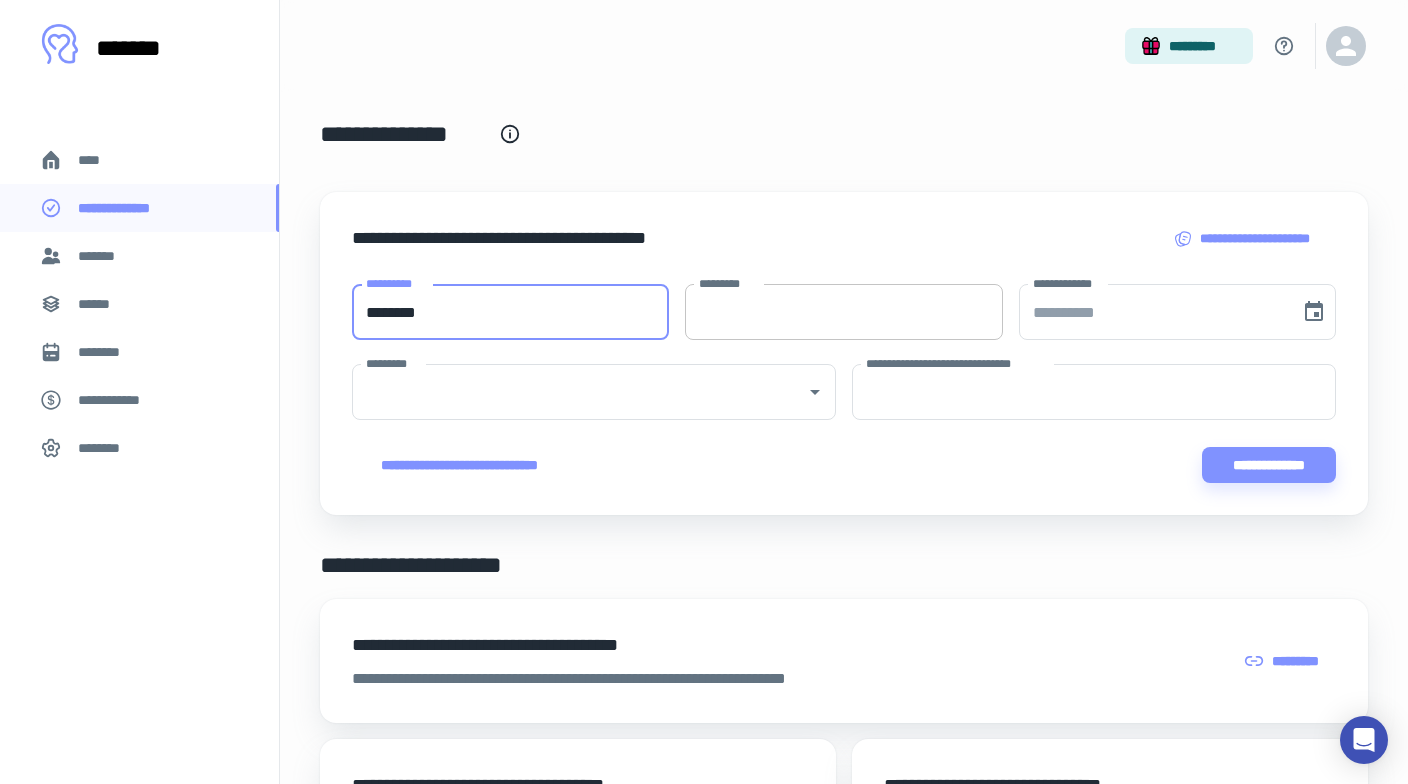 type on "********" 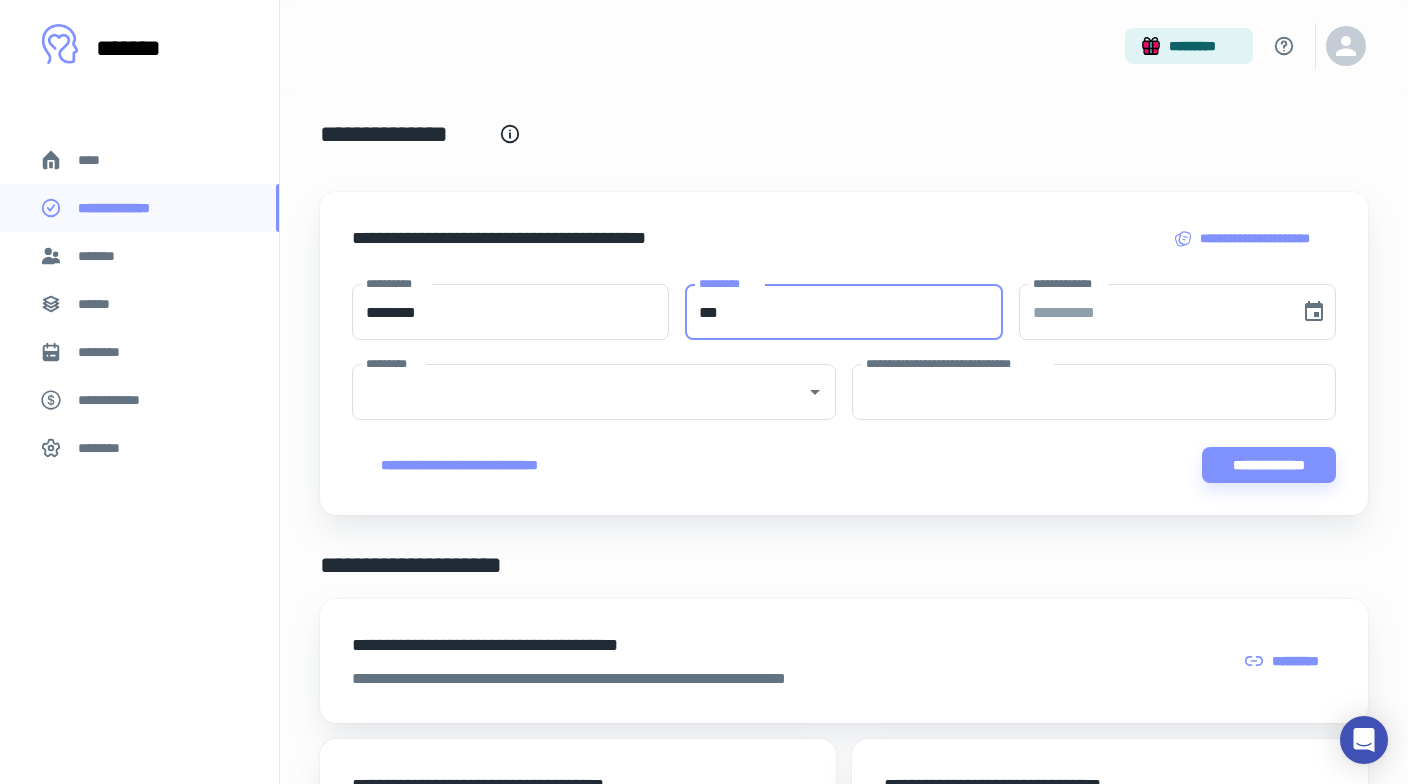 type on "***" 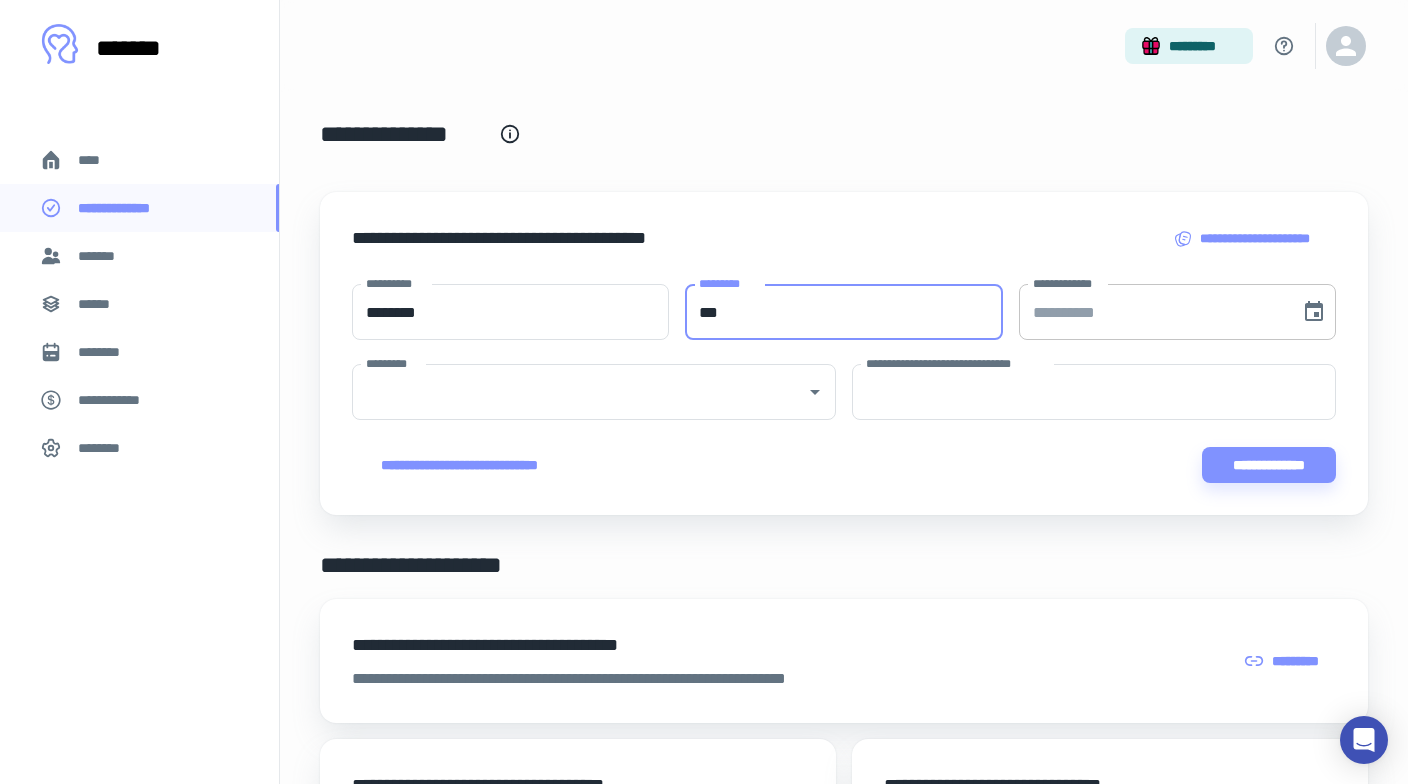 click on "**********" at bounding box center (1152, 312) 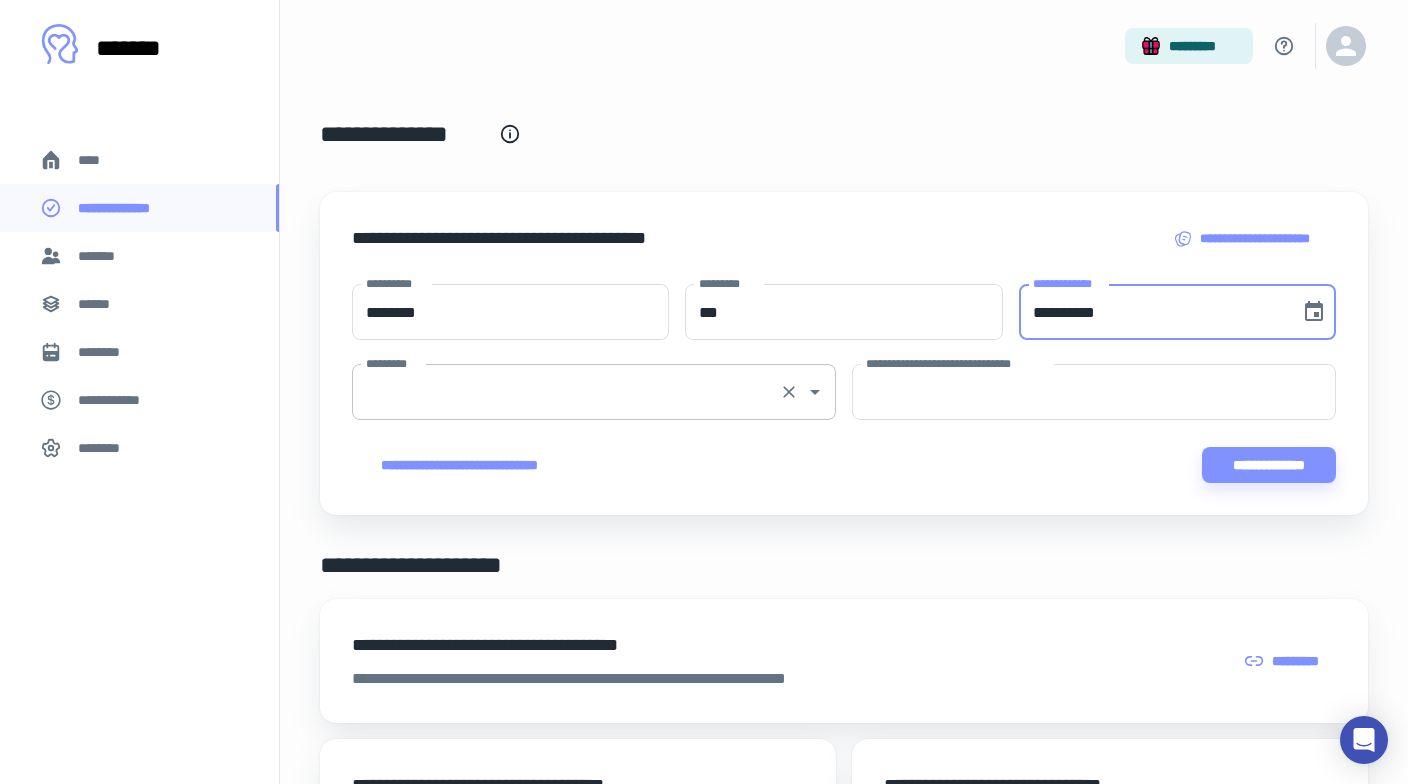 type on "**********" 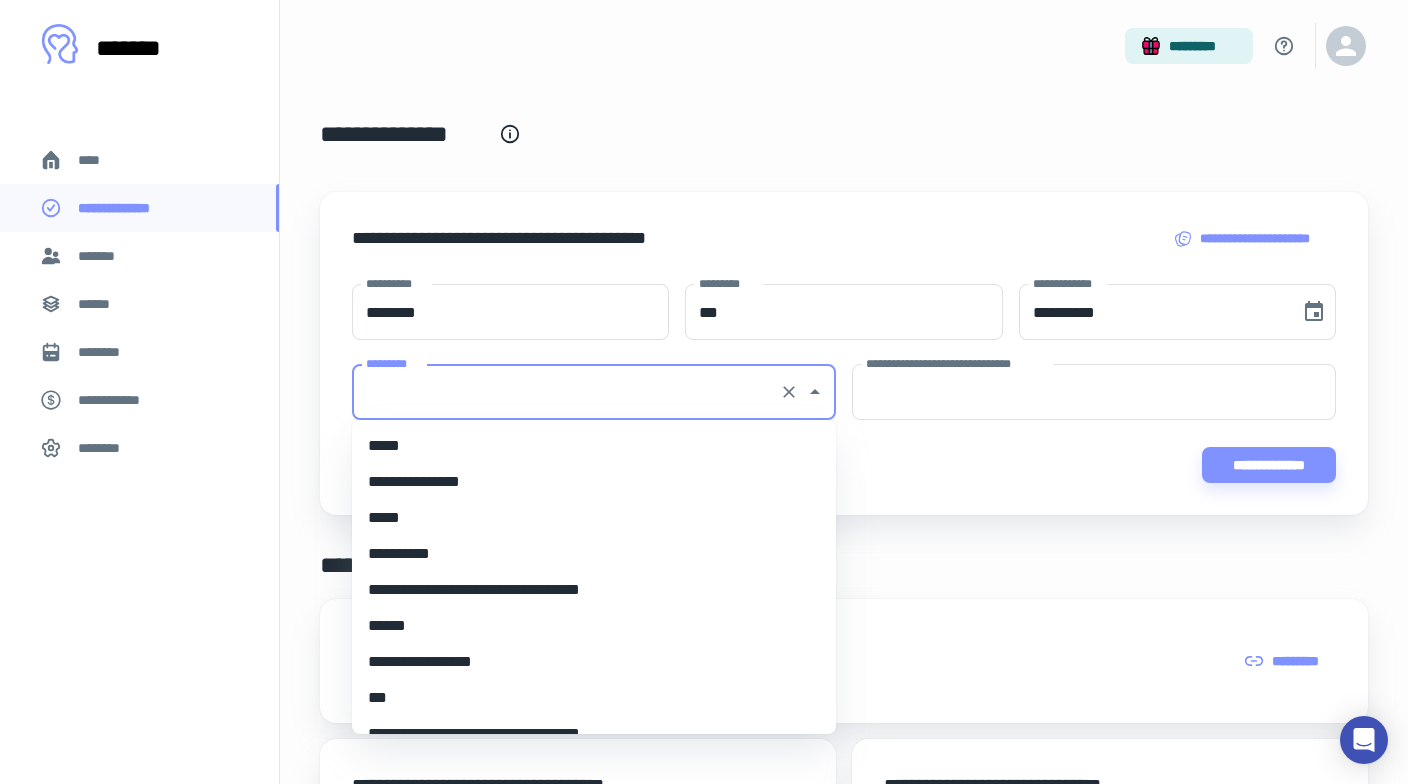 scroll, scrollTop: 8526, scrollLeft: 0, axis: vertical 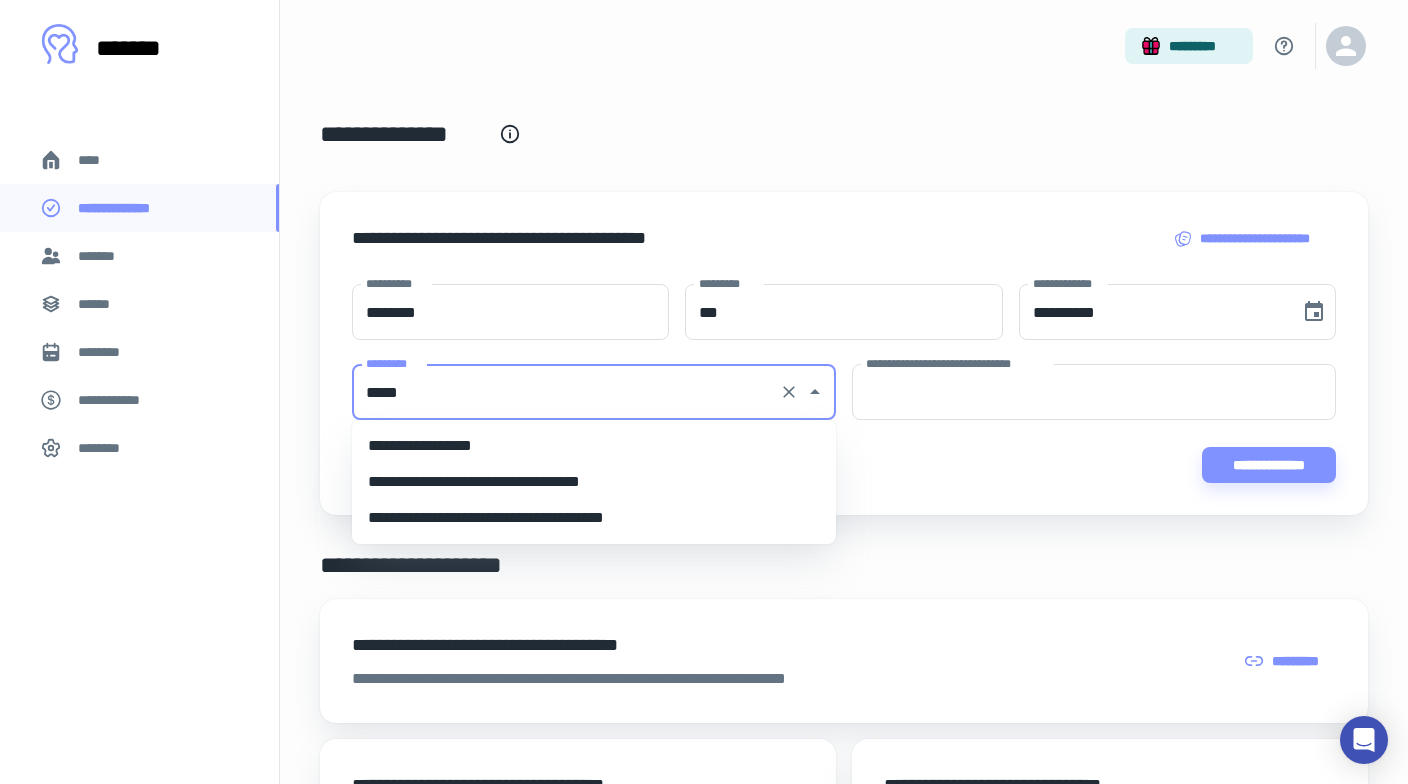 click on "**********" at bounding box center (594, 446) 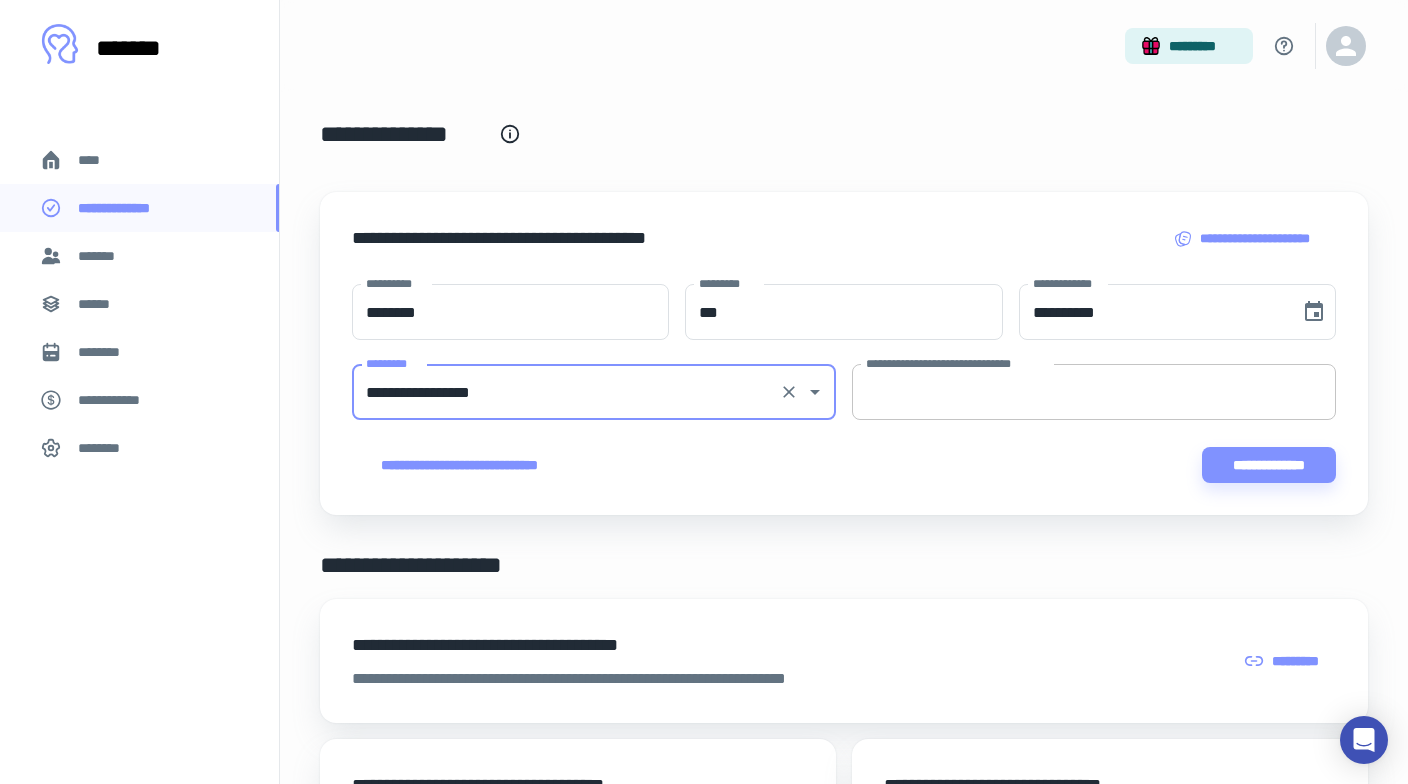 type on "**********" 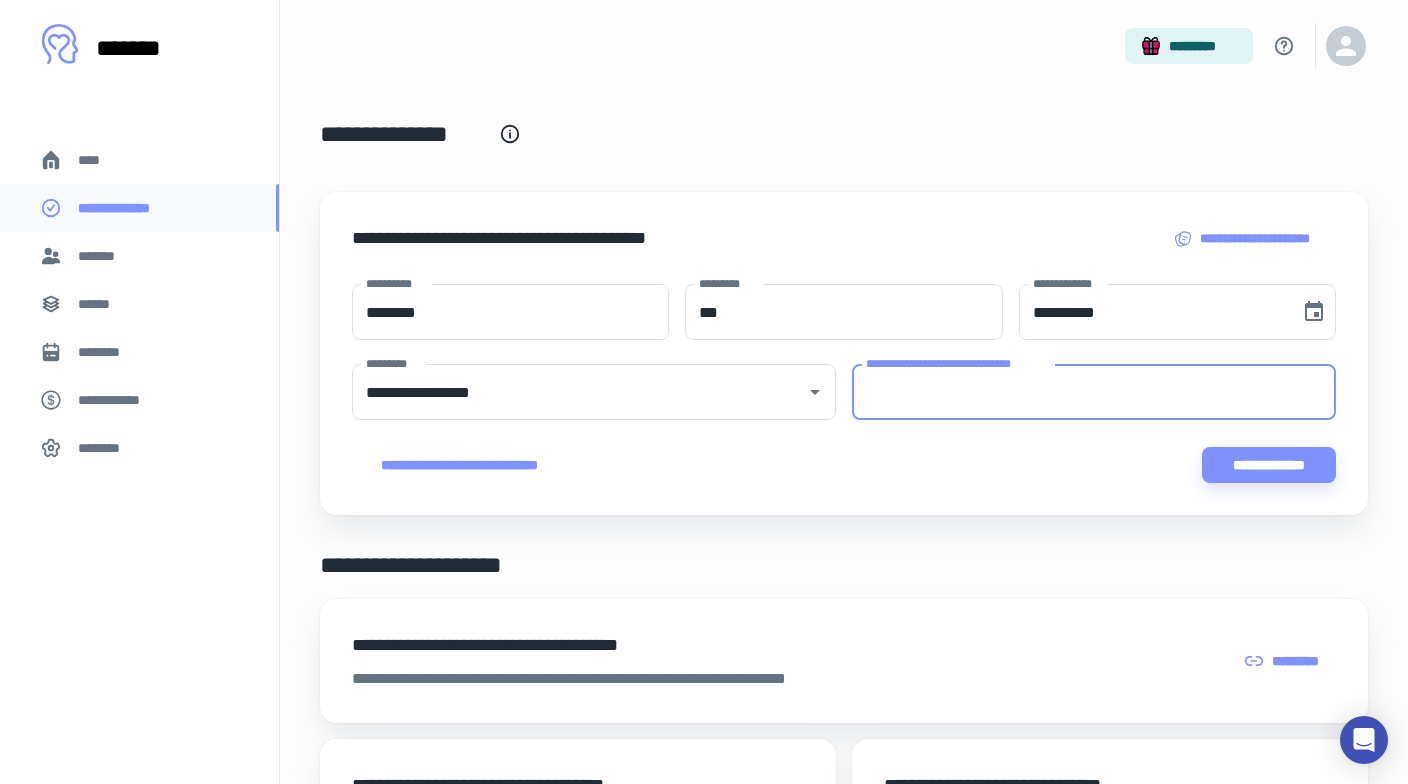 paste on "**********" 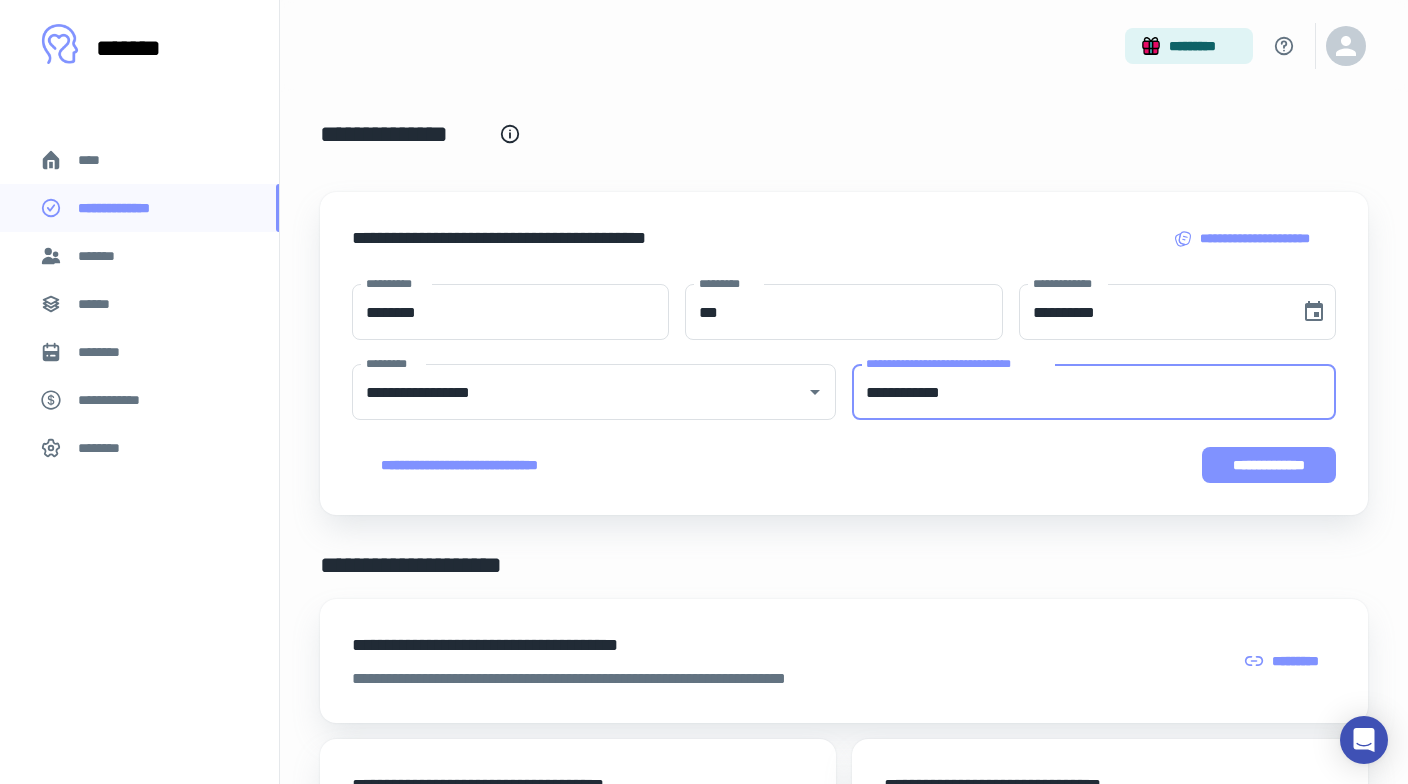 click on "**********" at bounding box center [1269, 465] 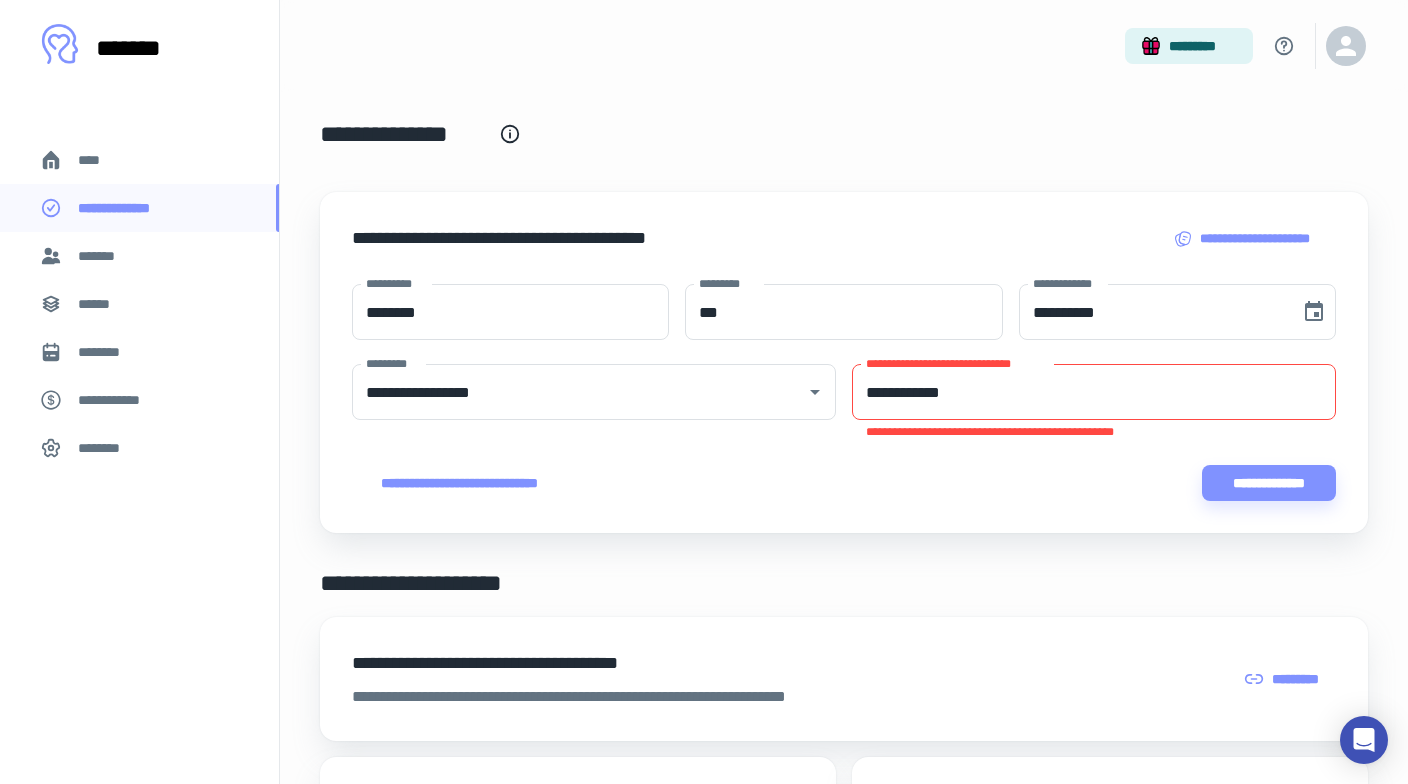click on "**********" at bounding box center (1094, 392) 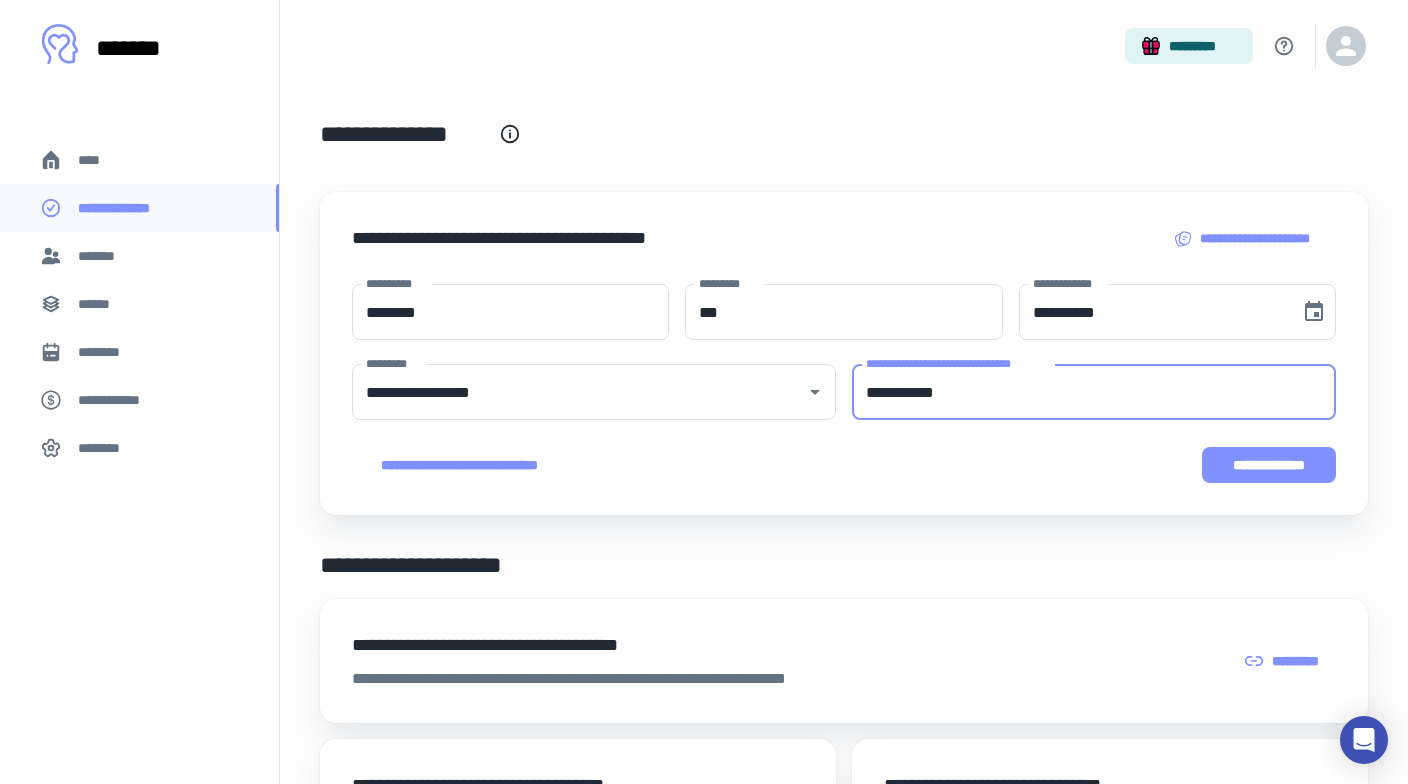 type on "**********" 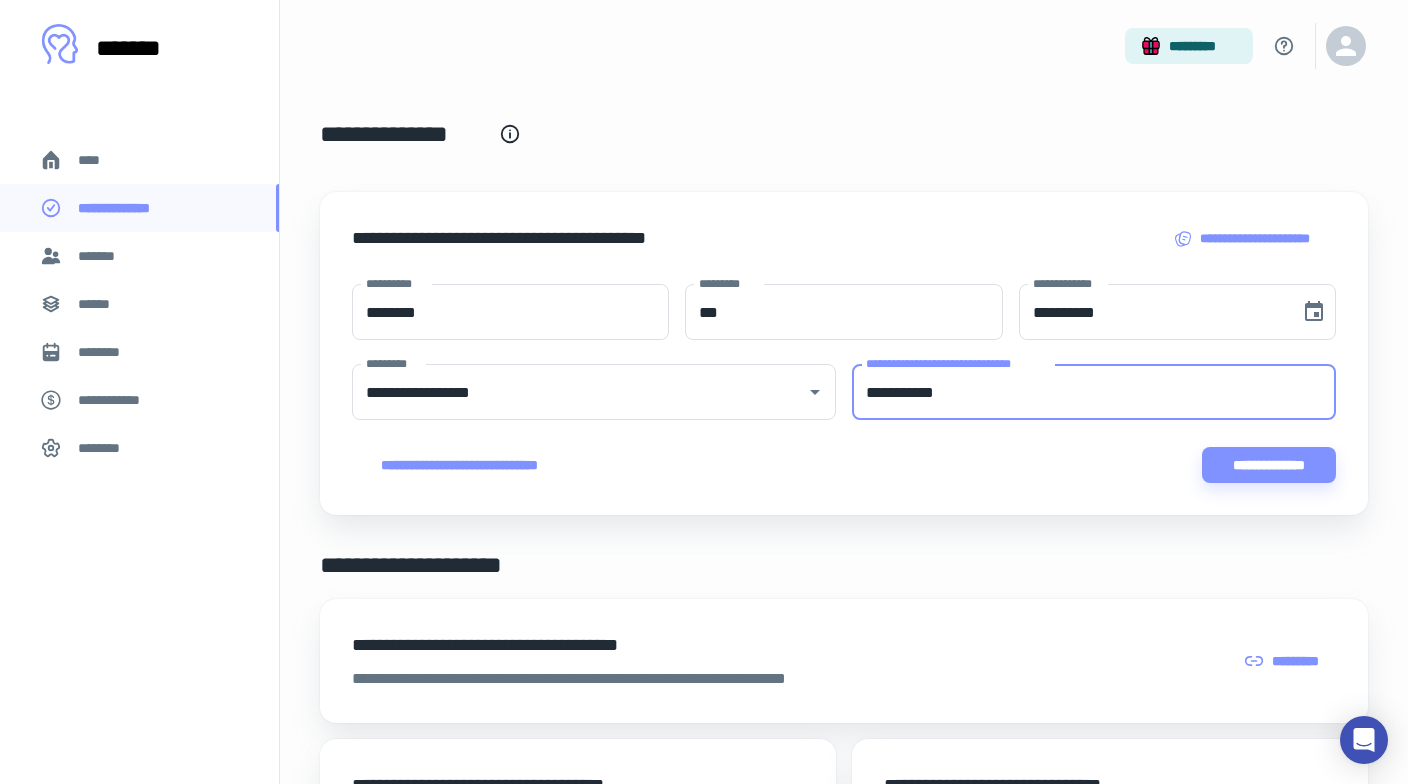 click on "**********" at bounding box center (1269, 465) 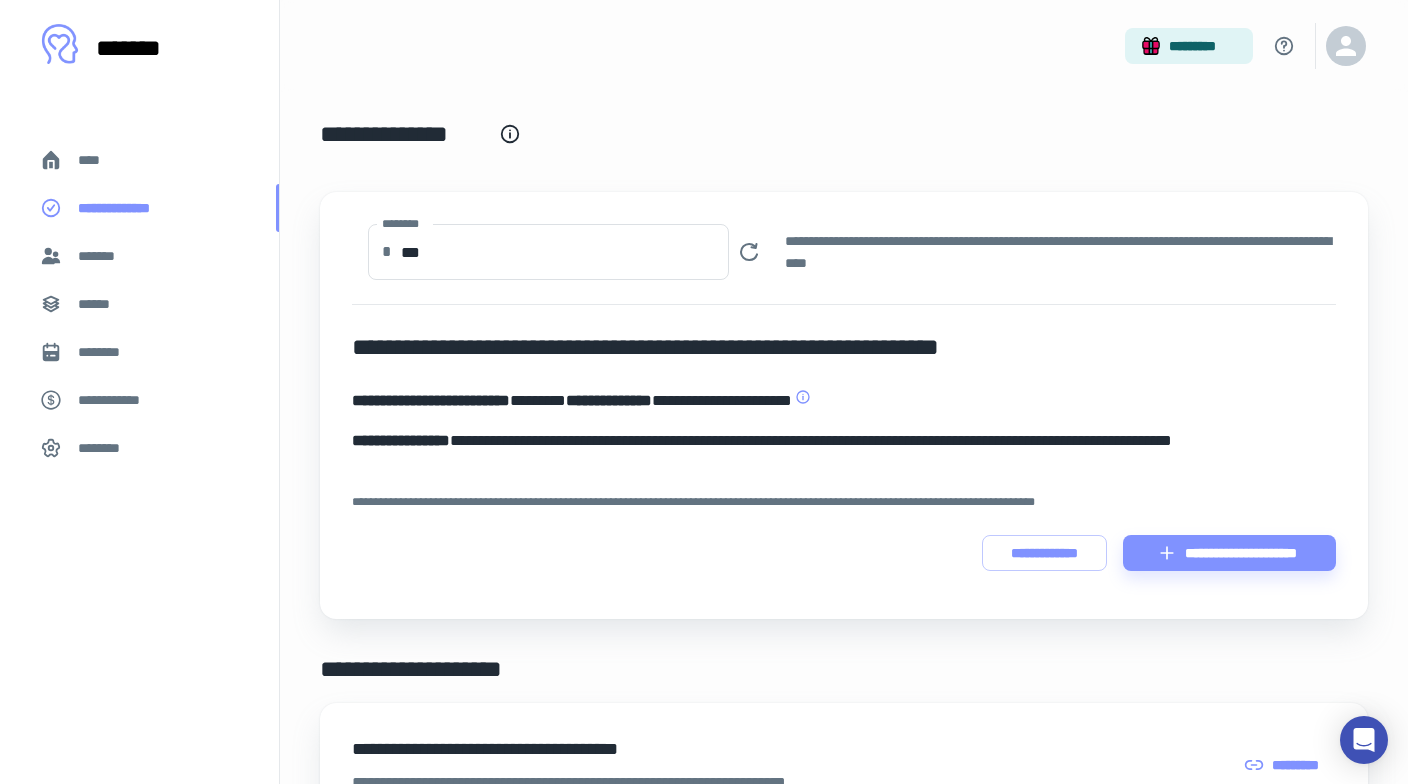 click on "**********" at bounding box center (139, 208) 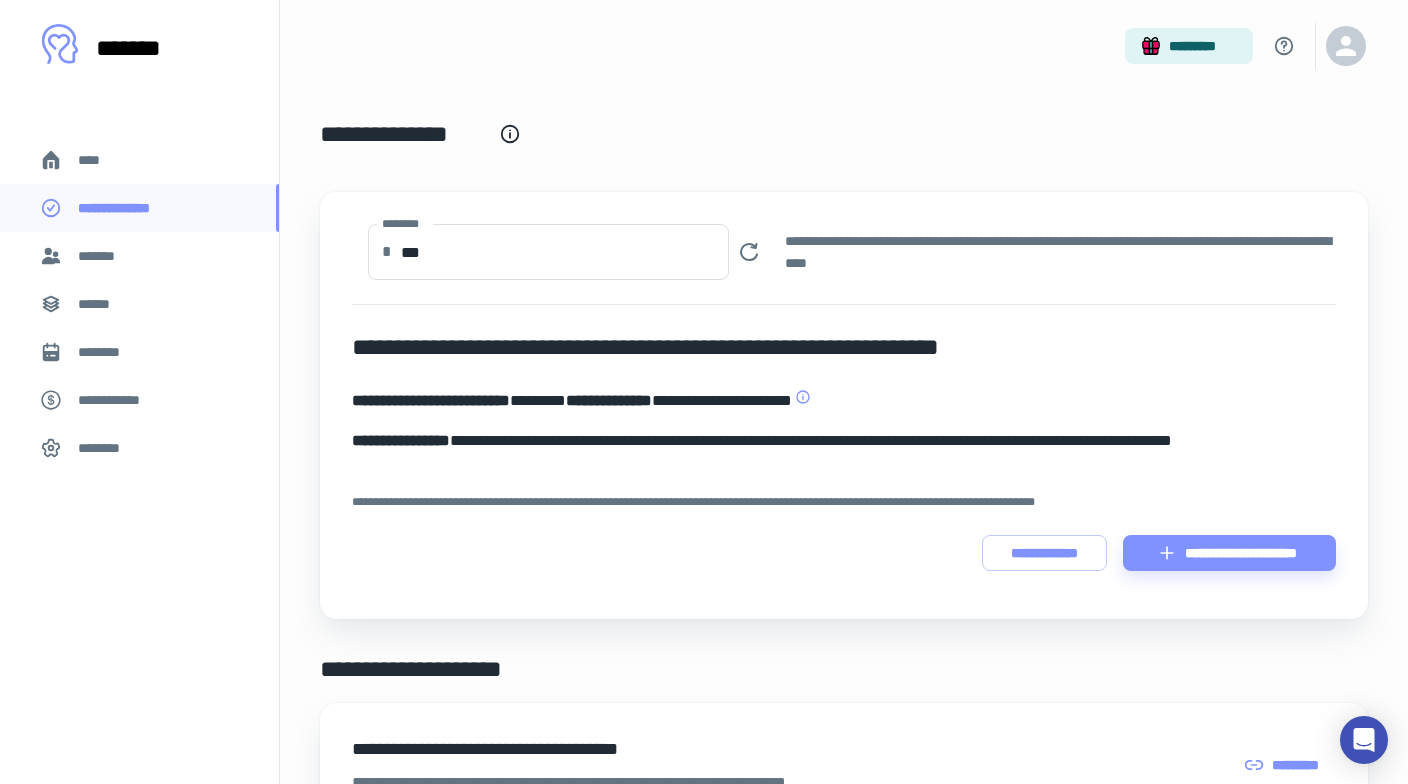 click on "**********" at bounding box center [844, 405] 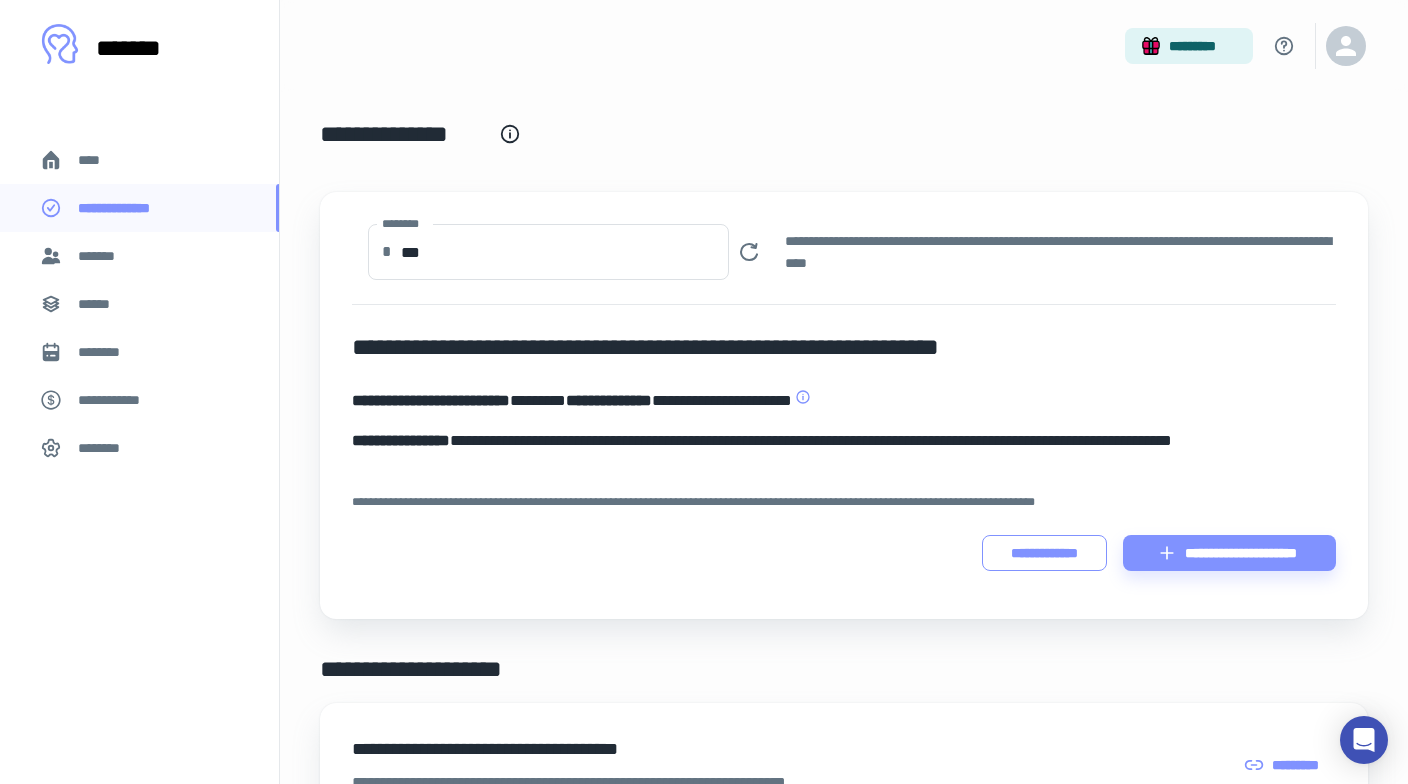 click on "**********" at bounding box center [1044, 553] 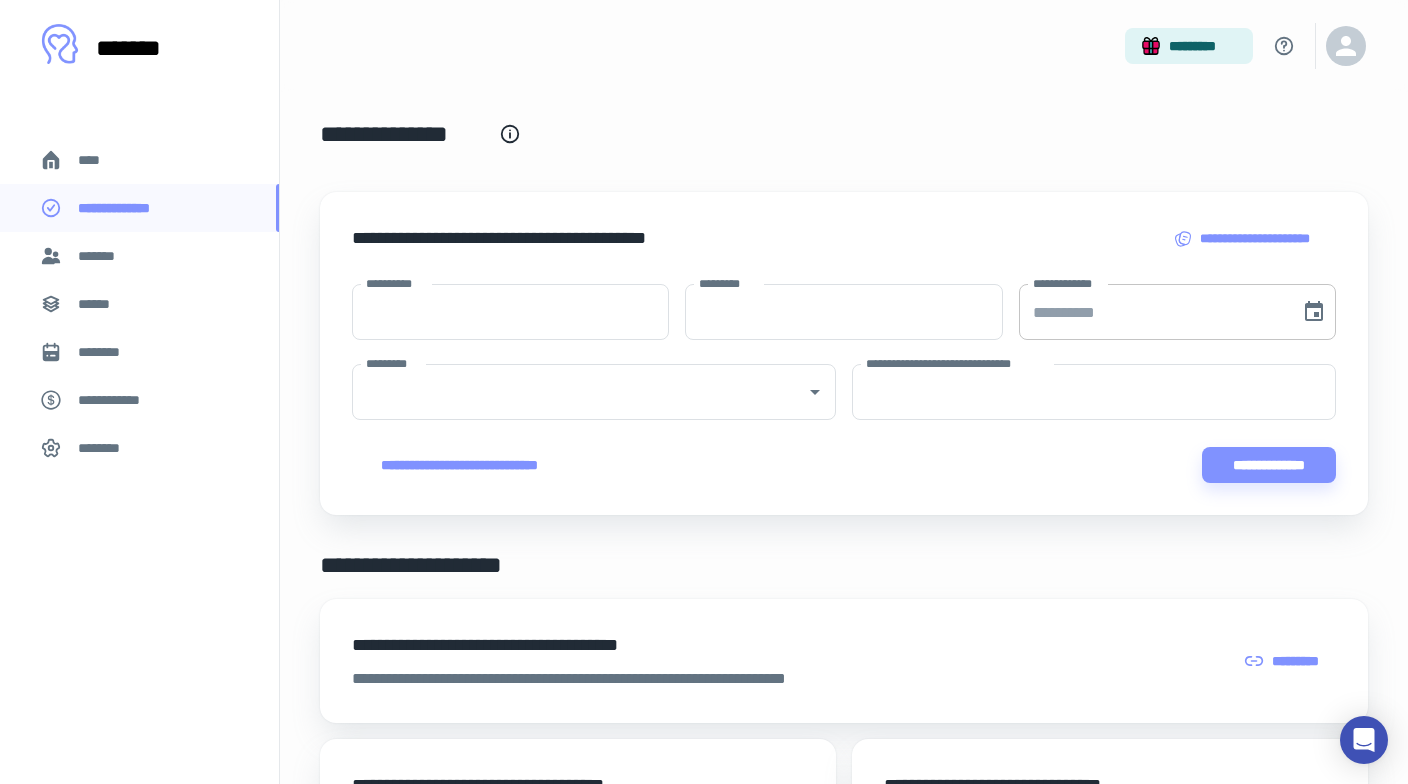 click on "**********" at bounding box center (1152, 312) 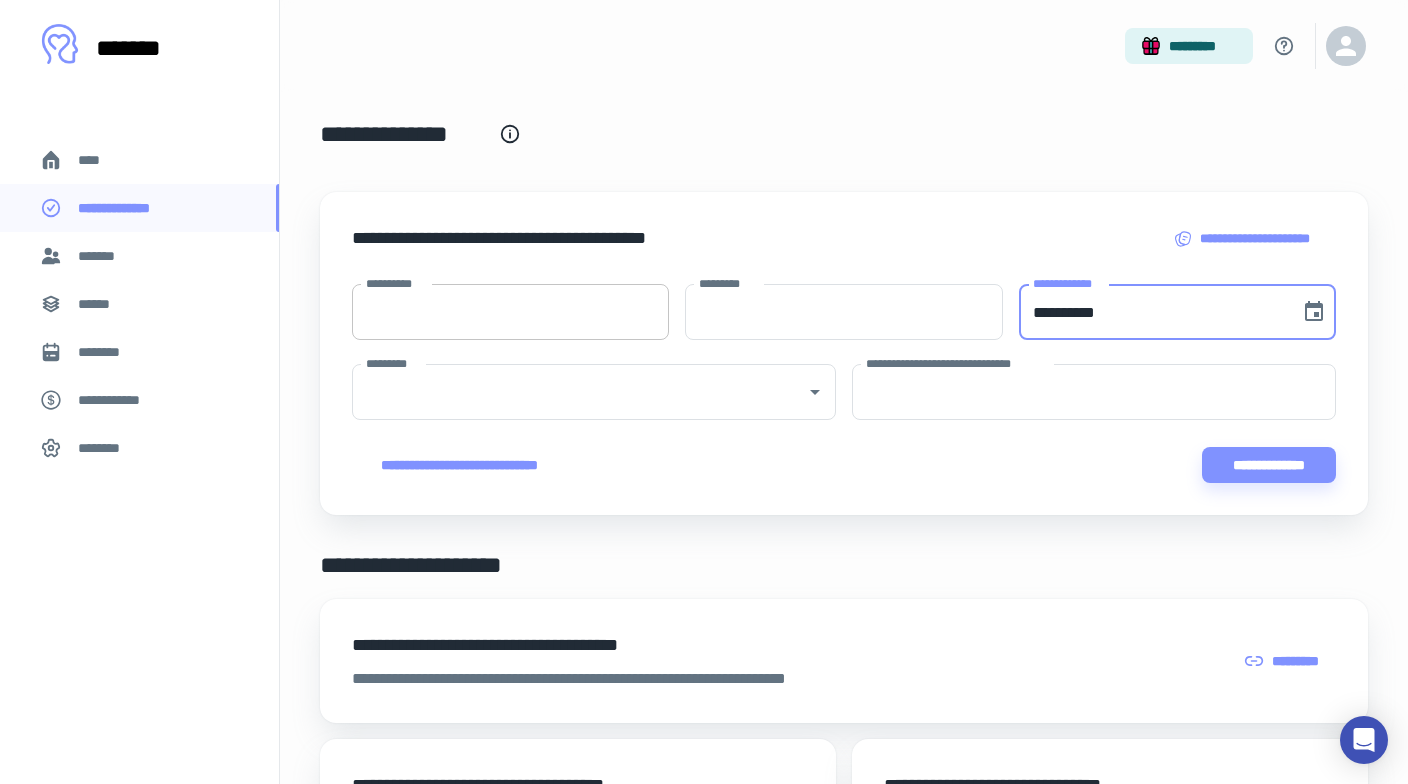 type on "**********" 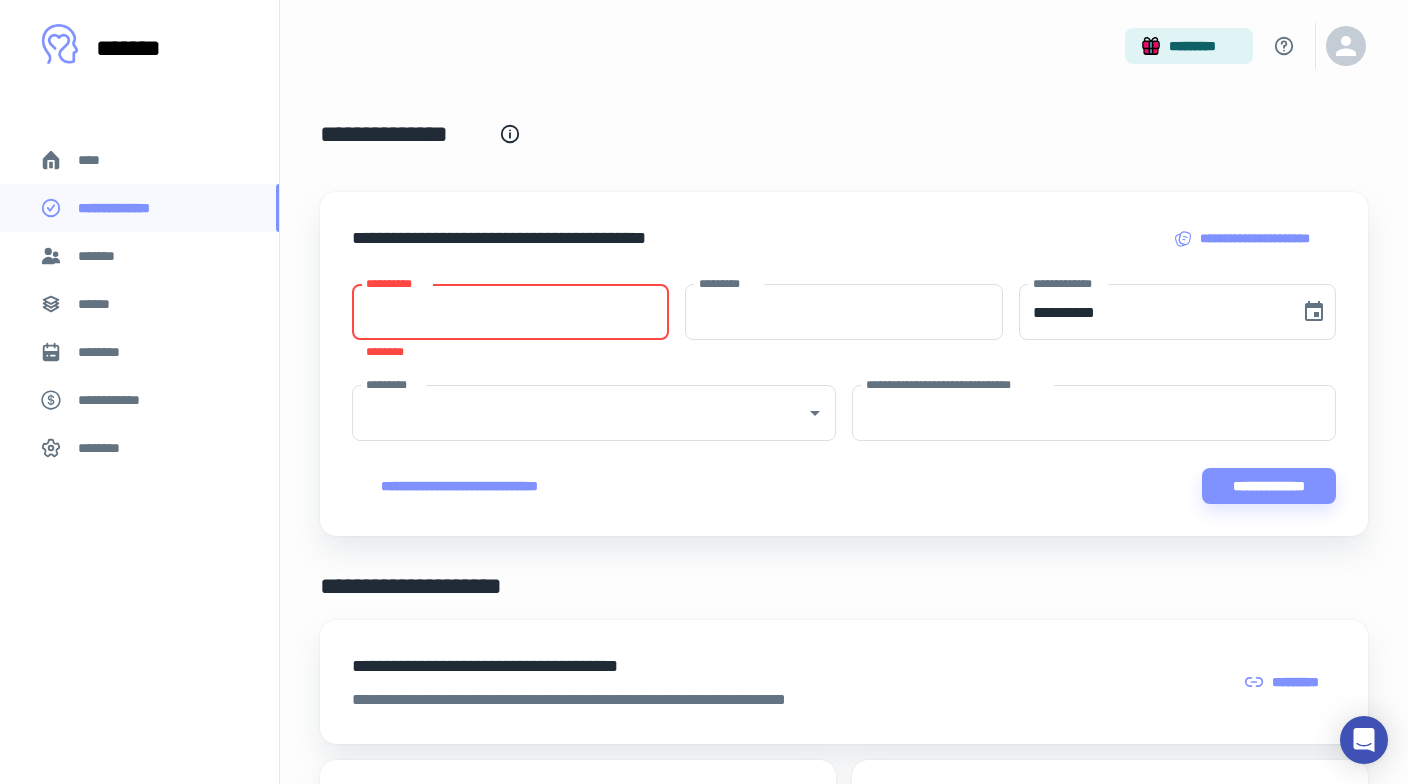 click on "**********" at bounding box center (957, 384) 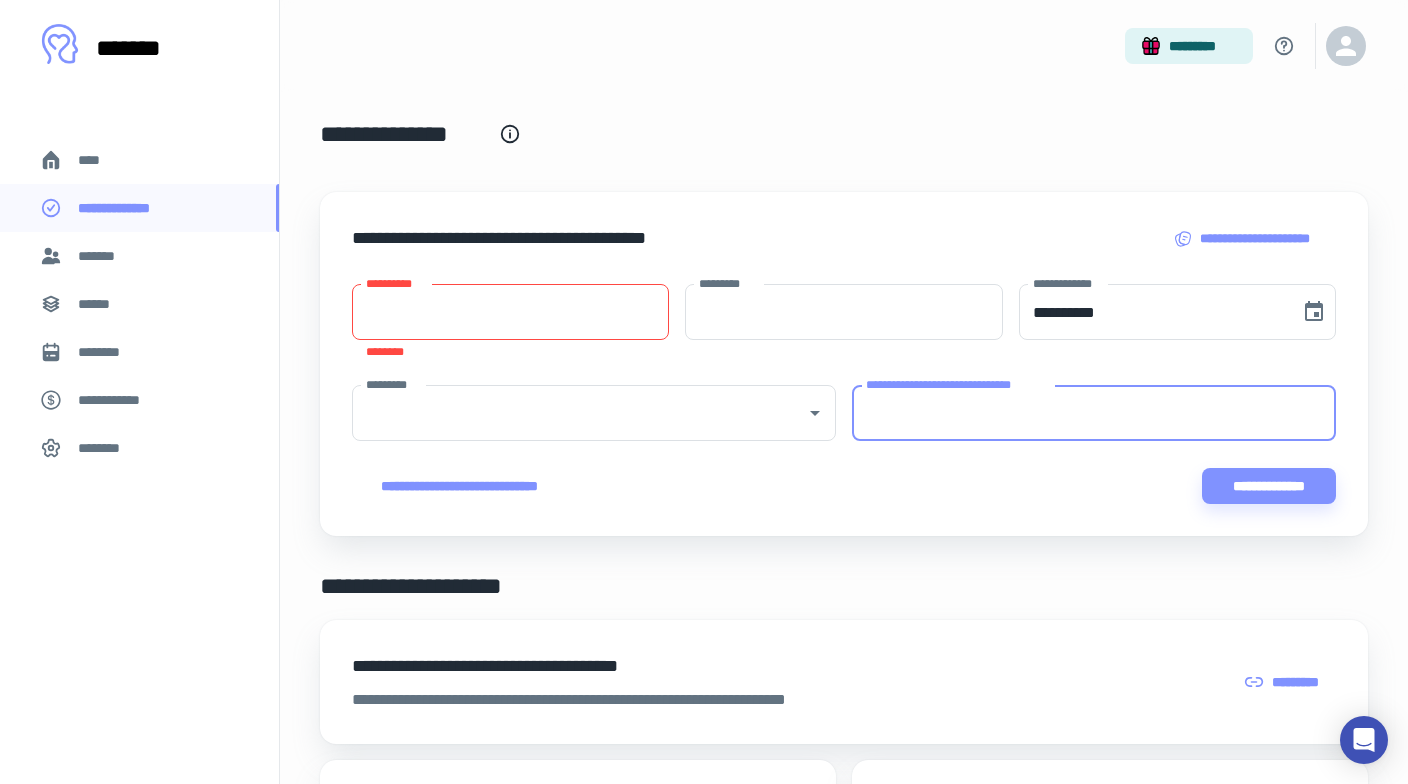paste on "**********" 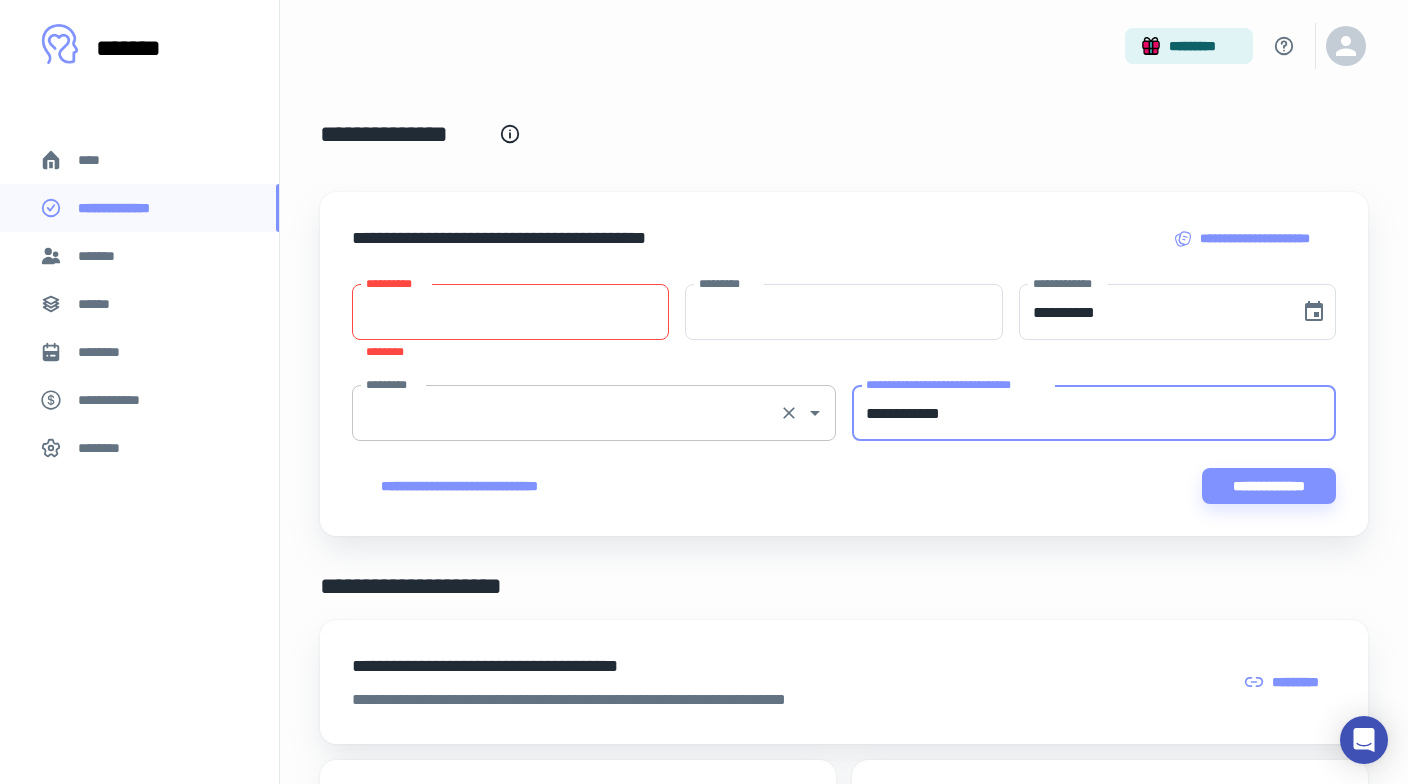 type on "**********" 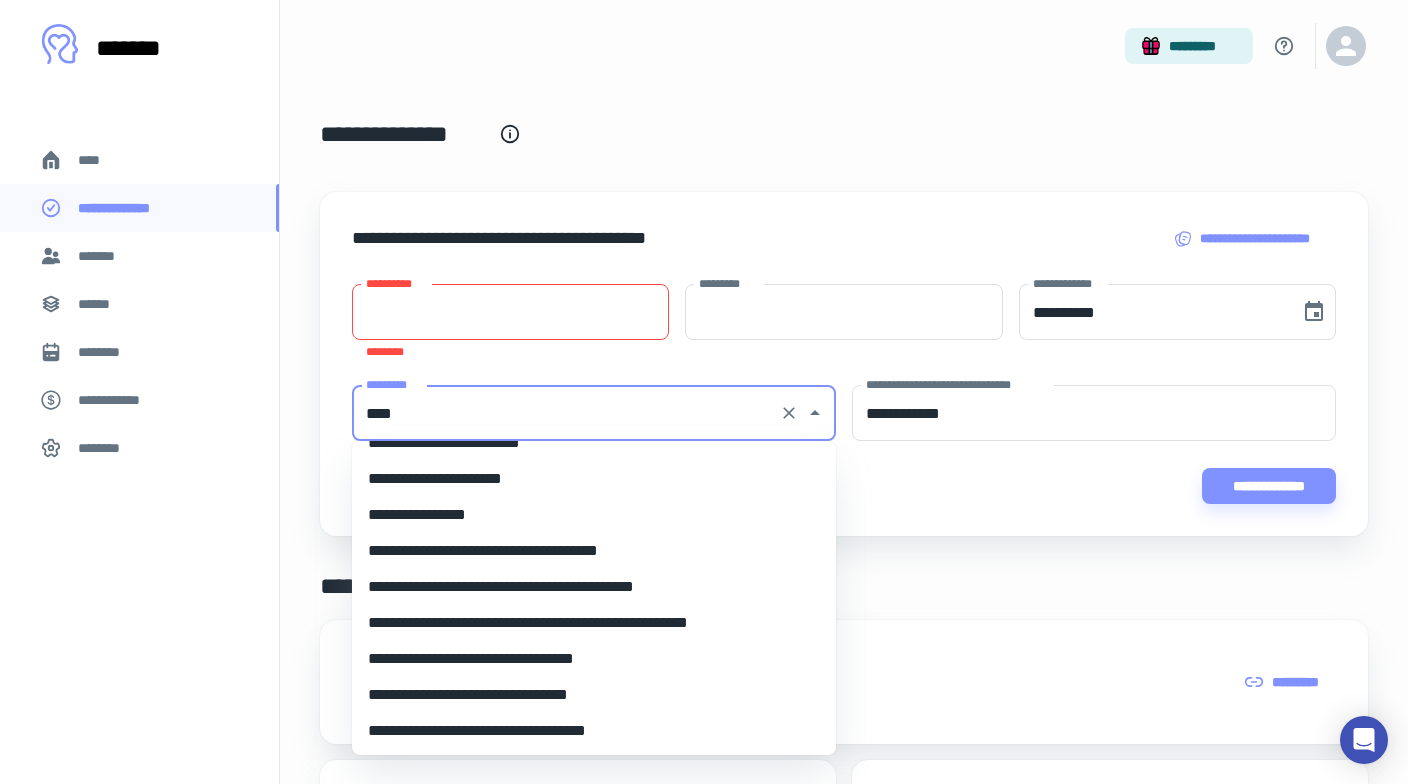 scroll, scrollTop: 145, scrollLeft: 0, axis: vertical 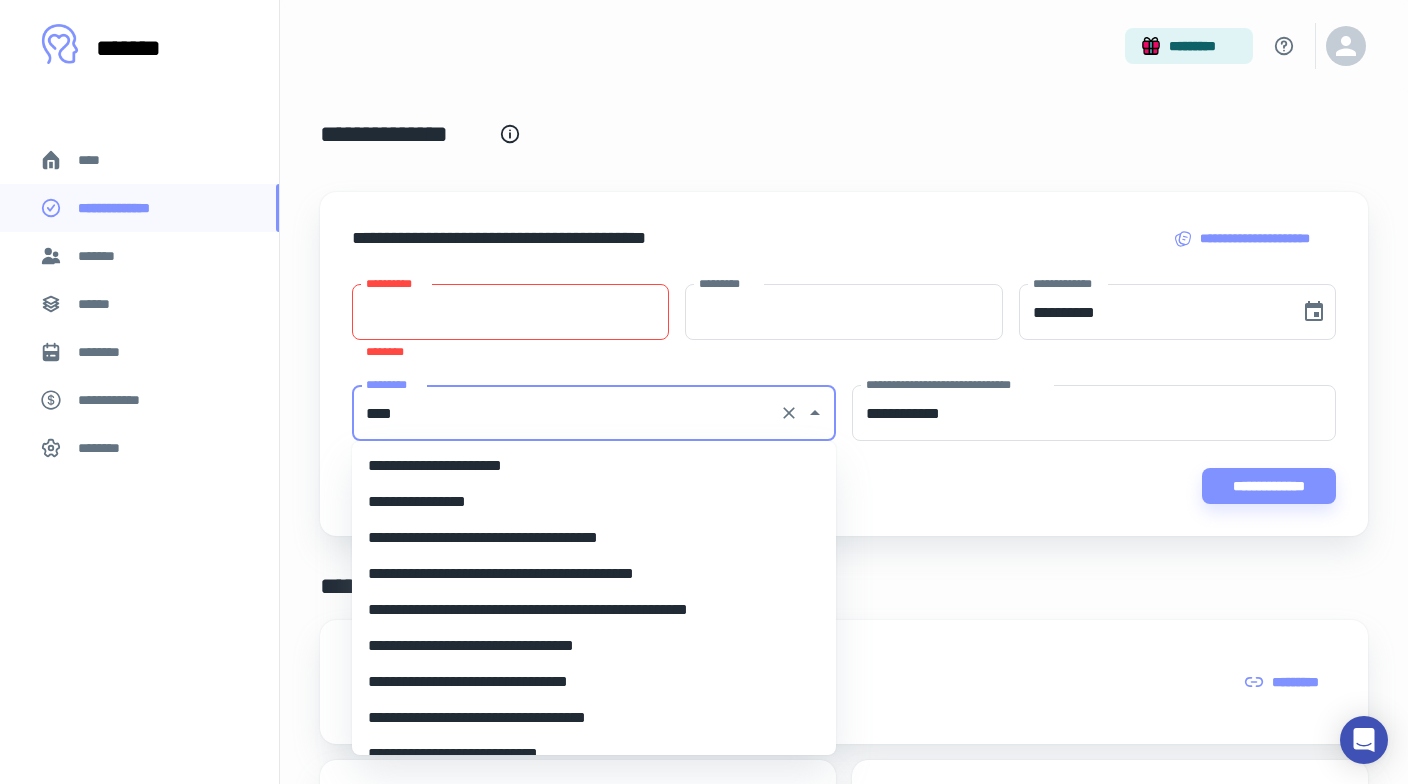 type on "****" 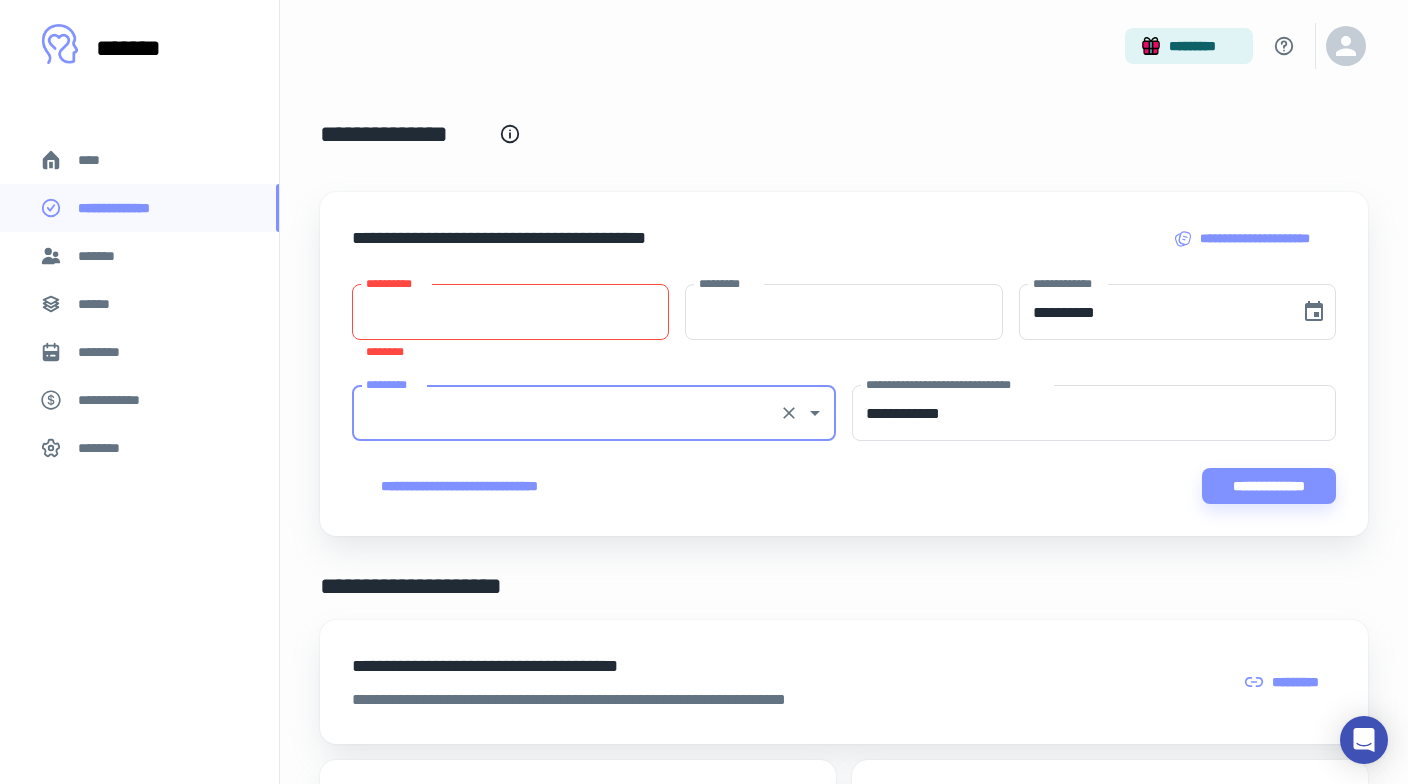 click on "*********" at bounding box center (566, 413) 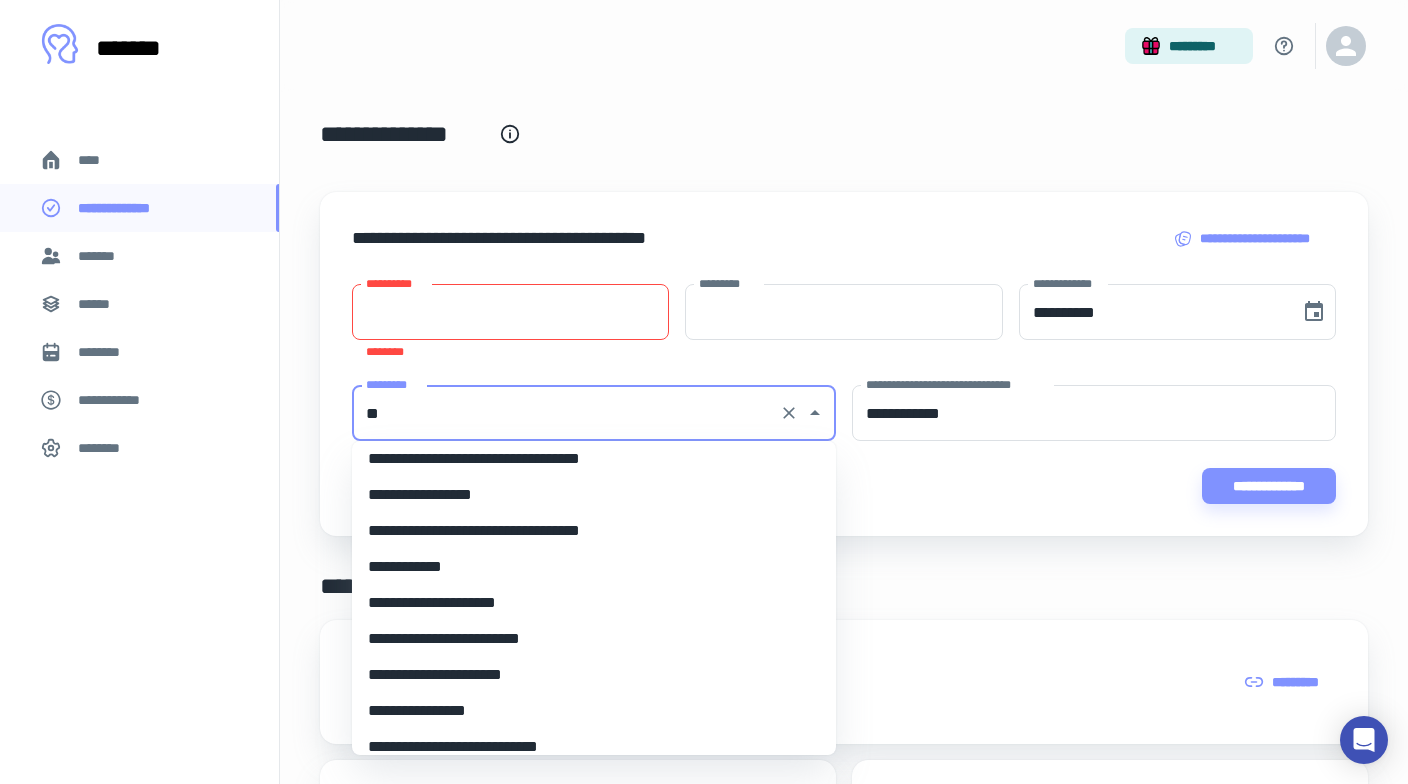 scroll, scrollTop: 0, scrollLeft: 0, axis: both 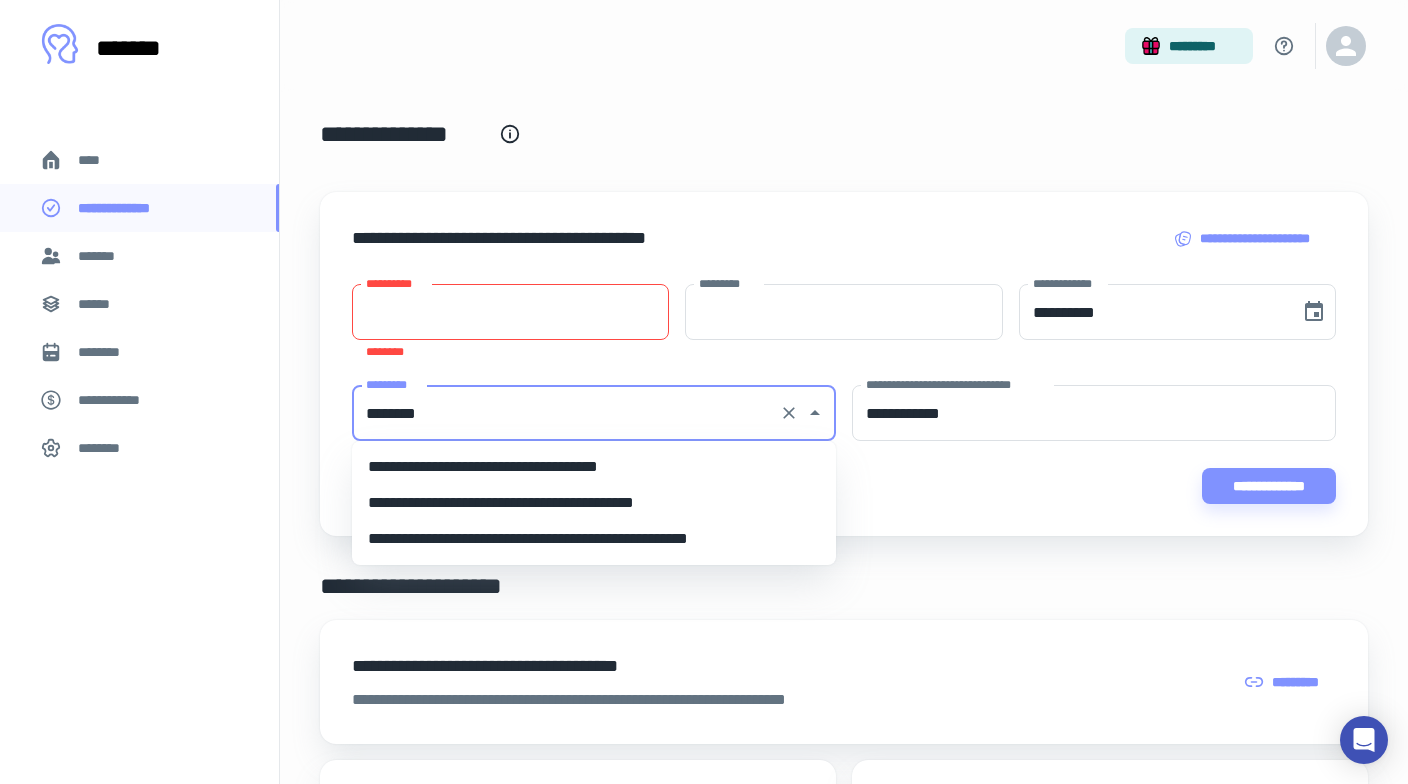 type on "*********" 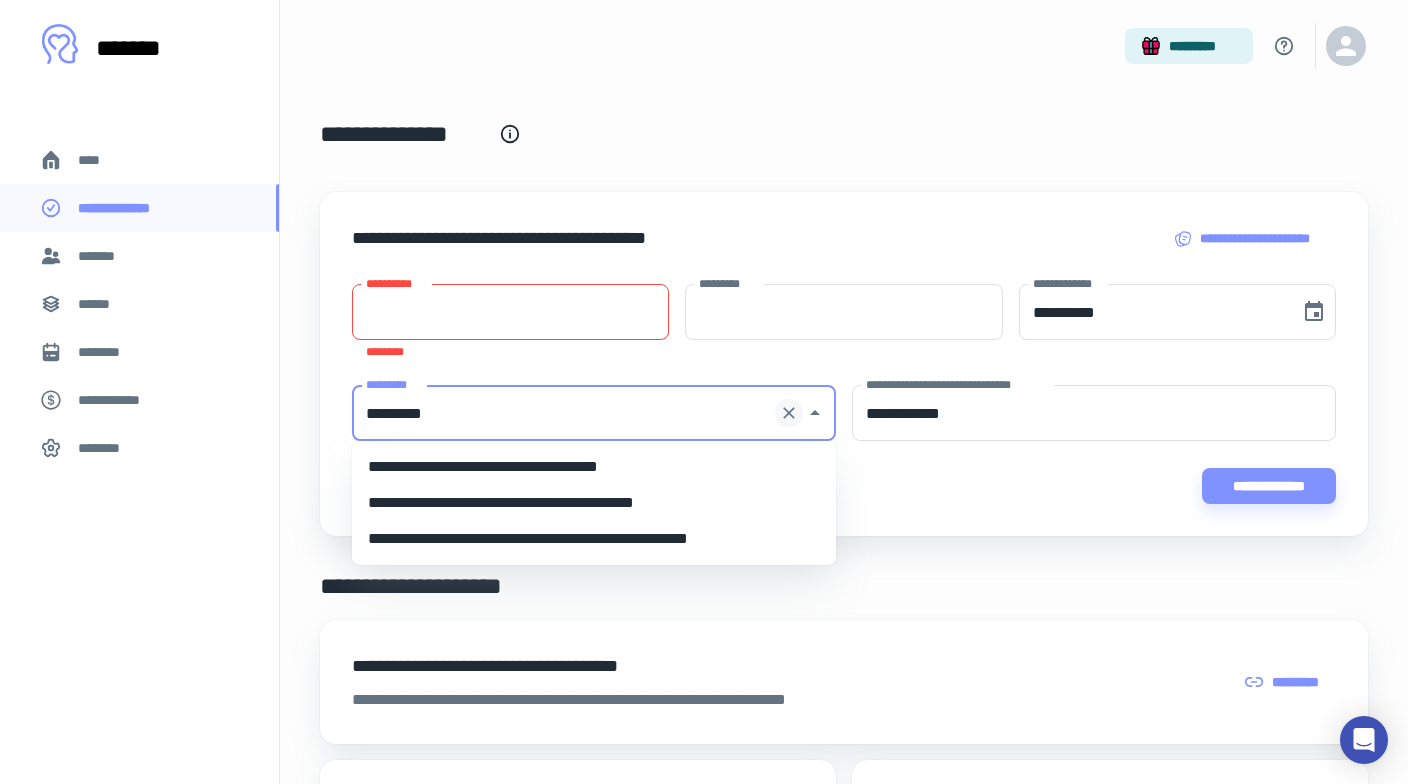 click 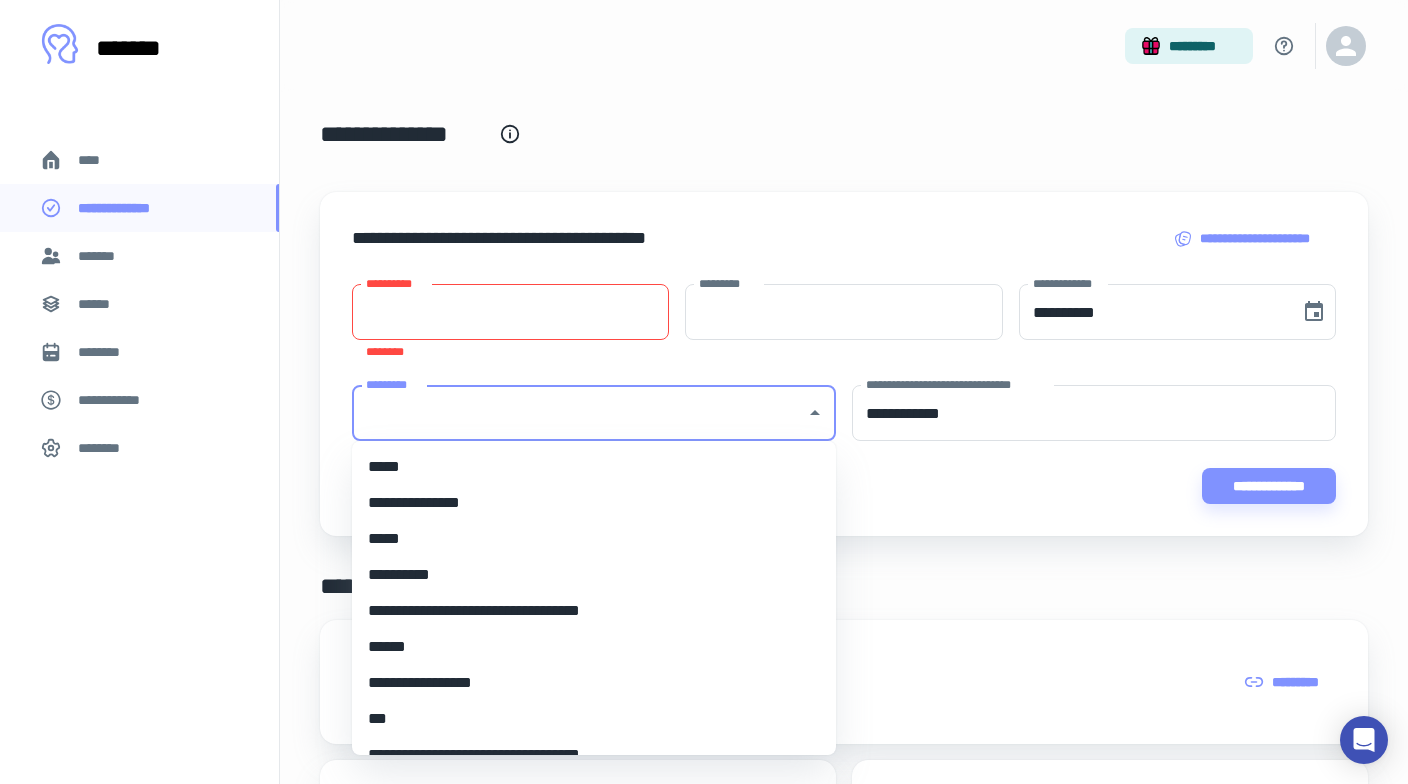 type on "*" 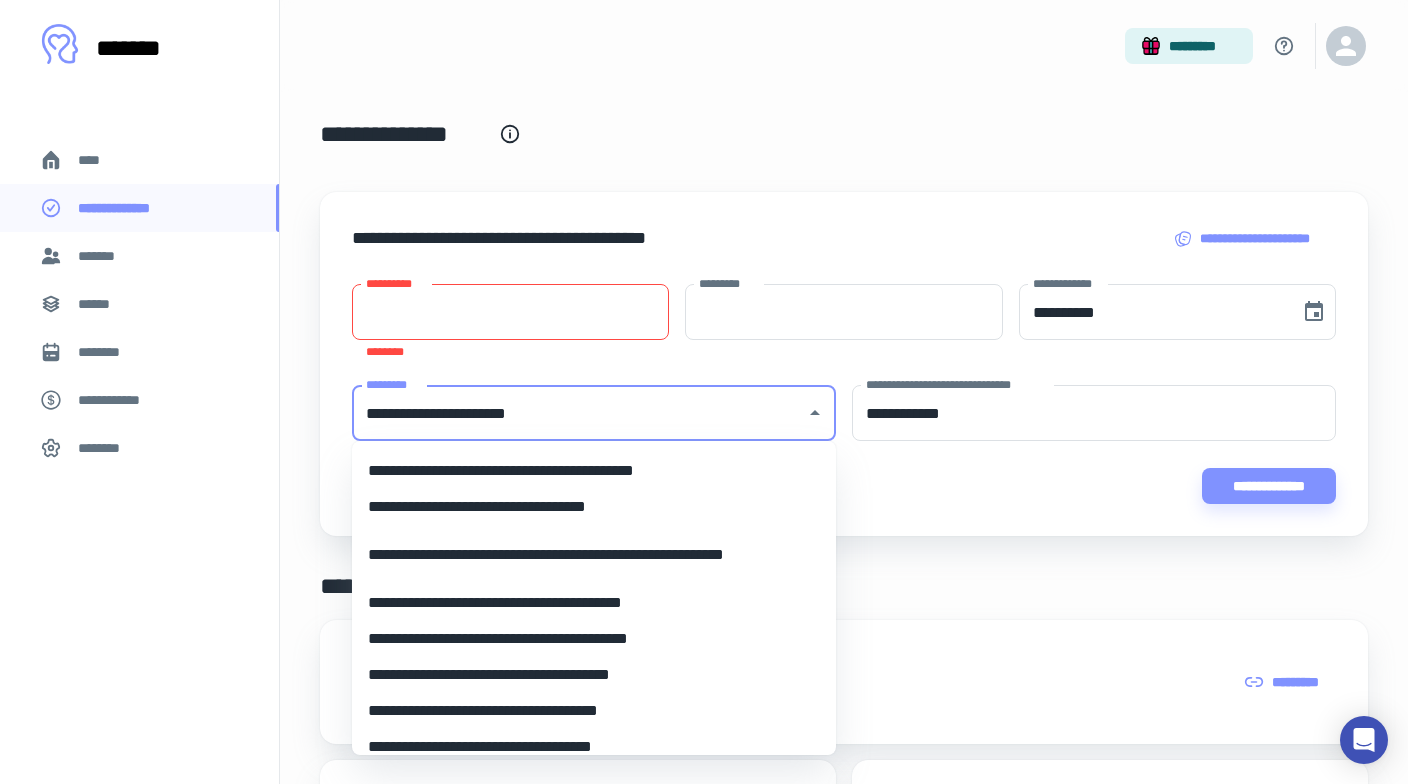 scroll, scrollTop: 1161, scrollLeft: 0, axis: vertical 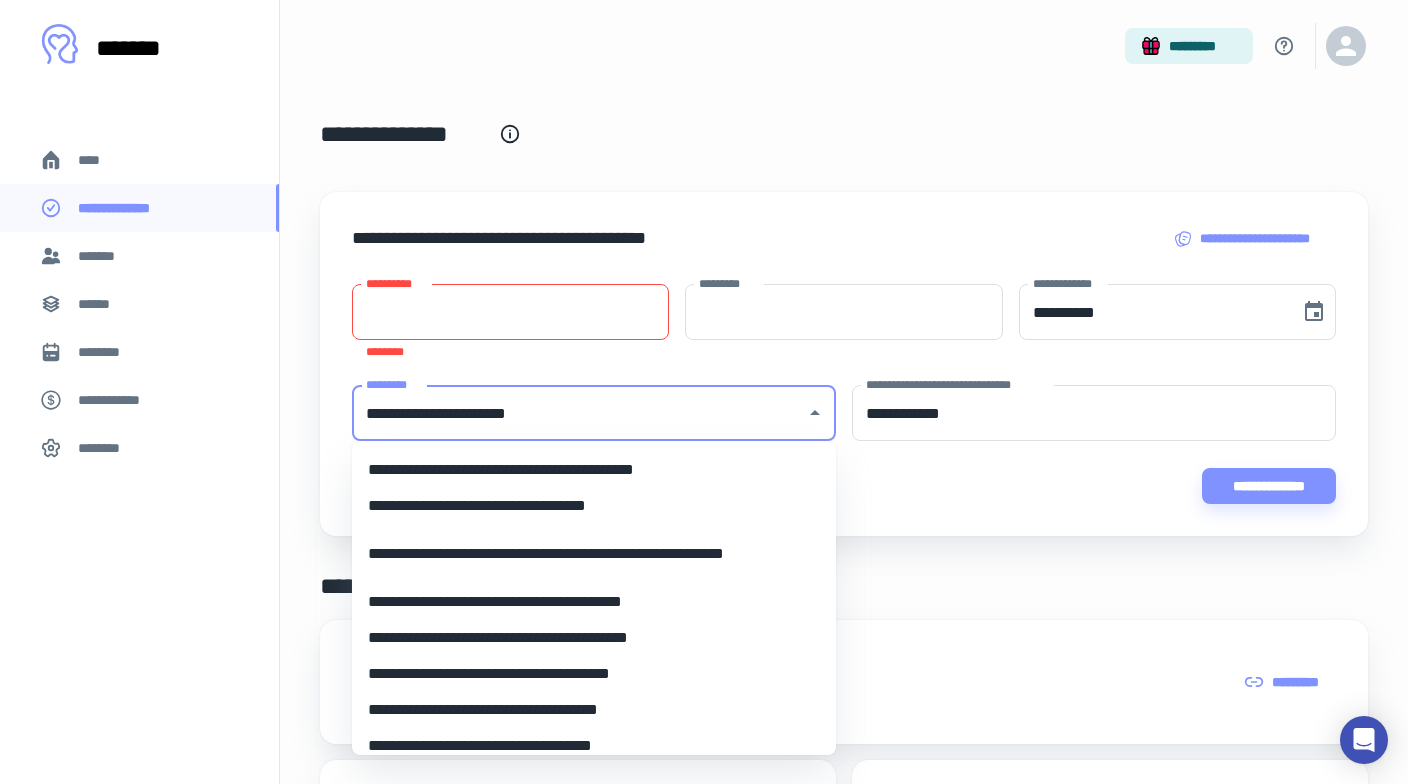 click on "**********" at bounding box center (594, 554) 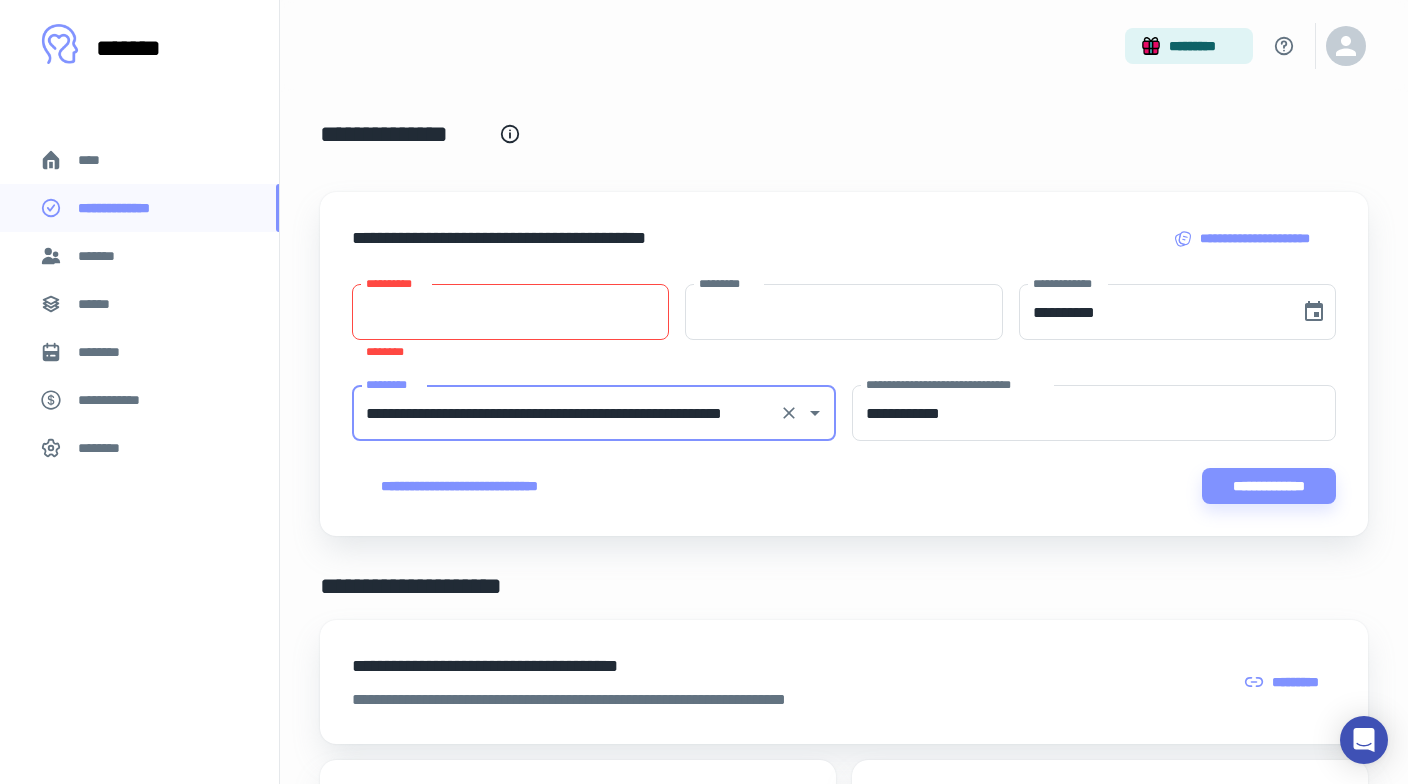 type on "**********" 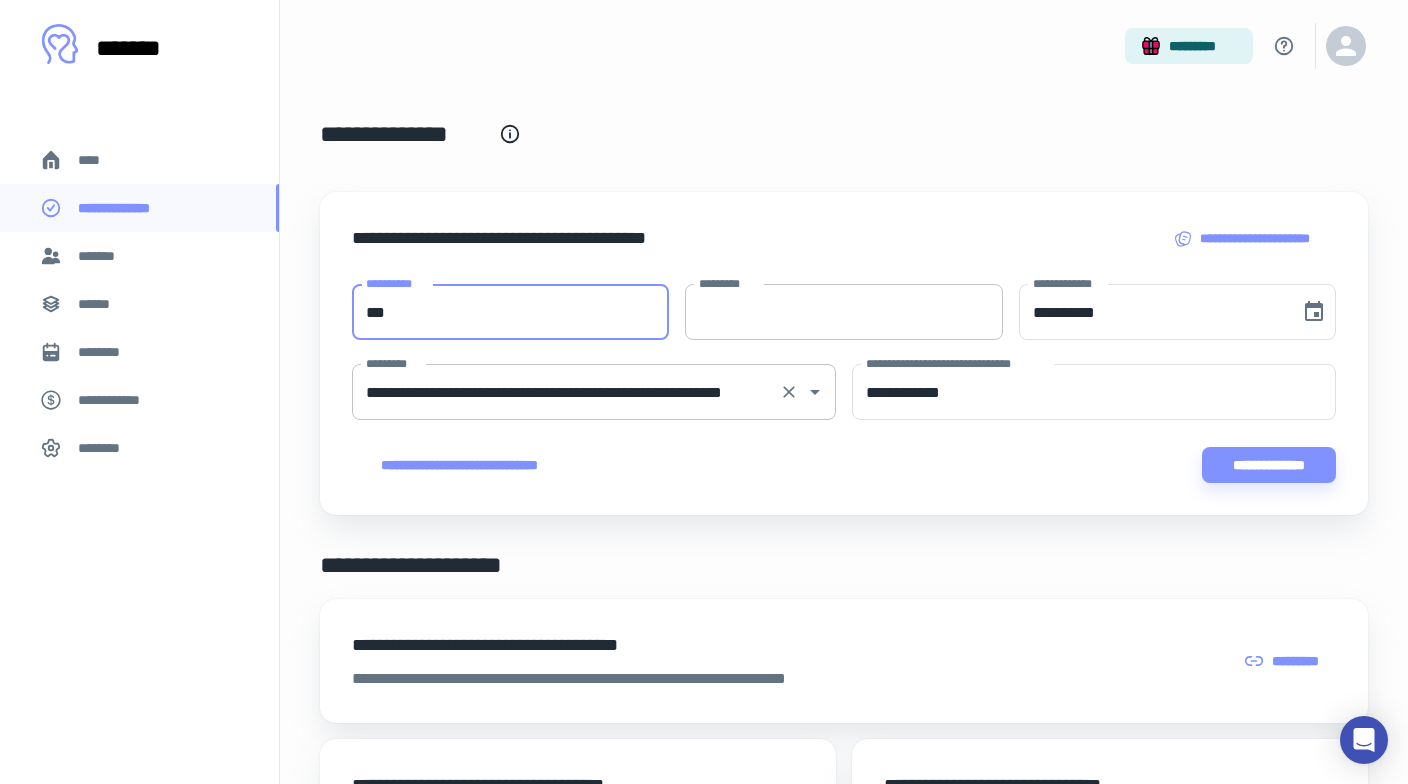 type on "***" 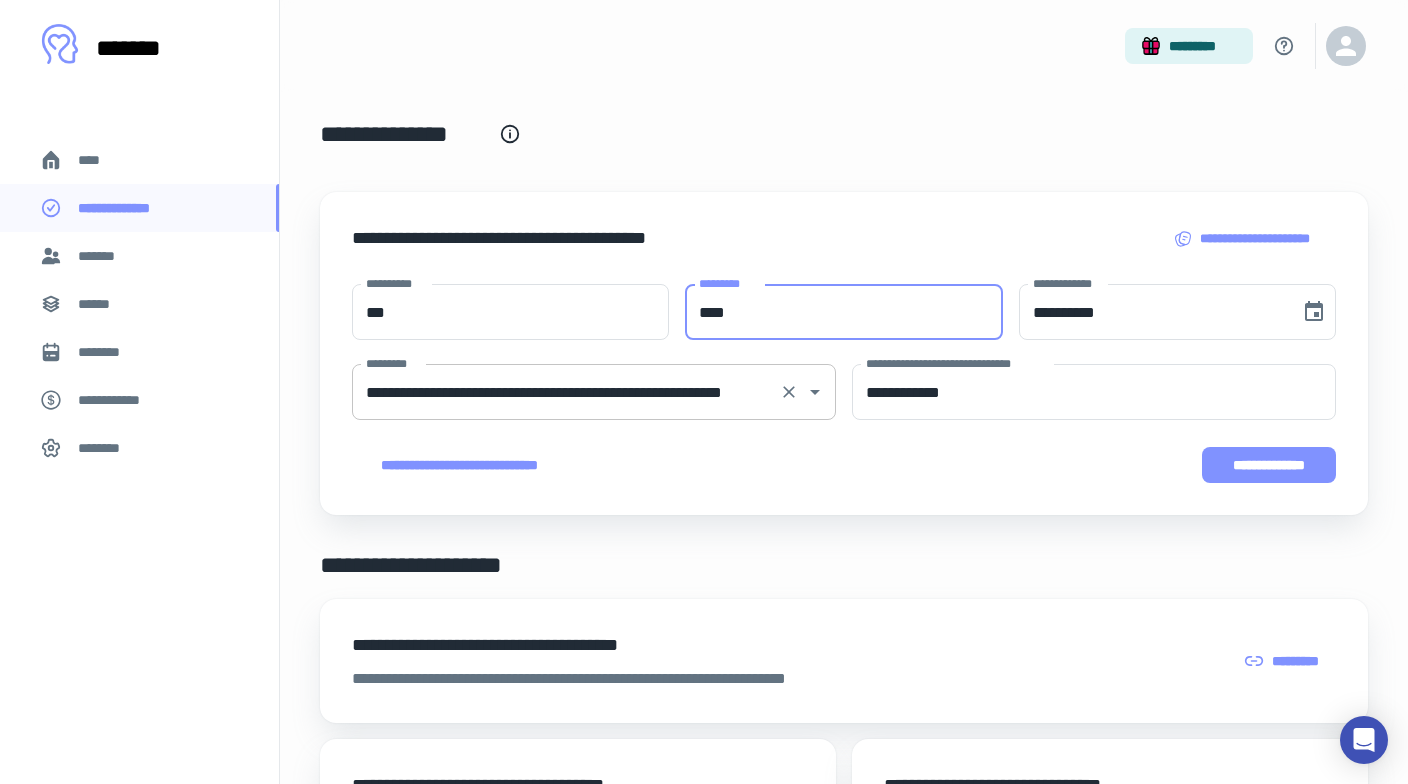 type on "****" 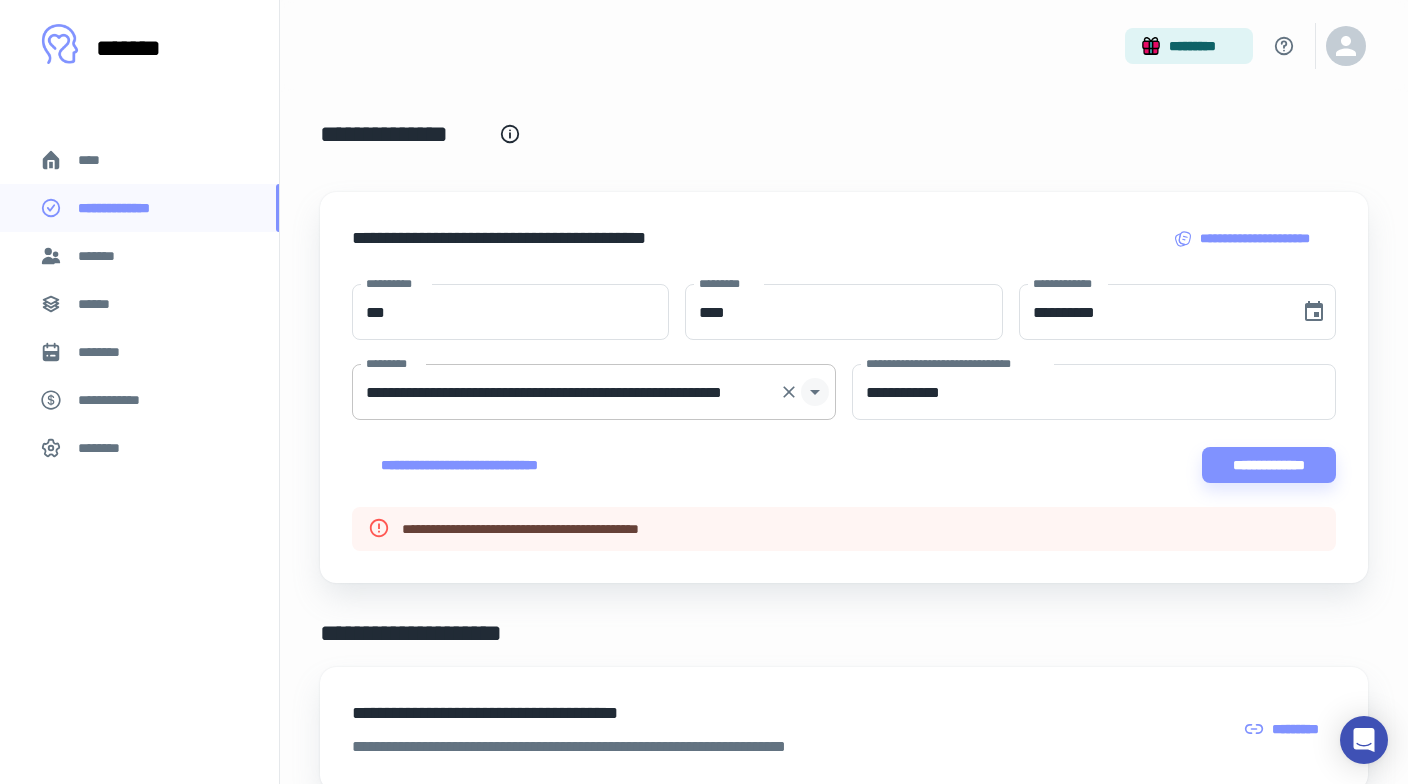 click 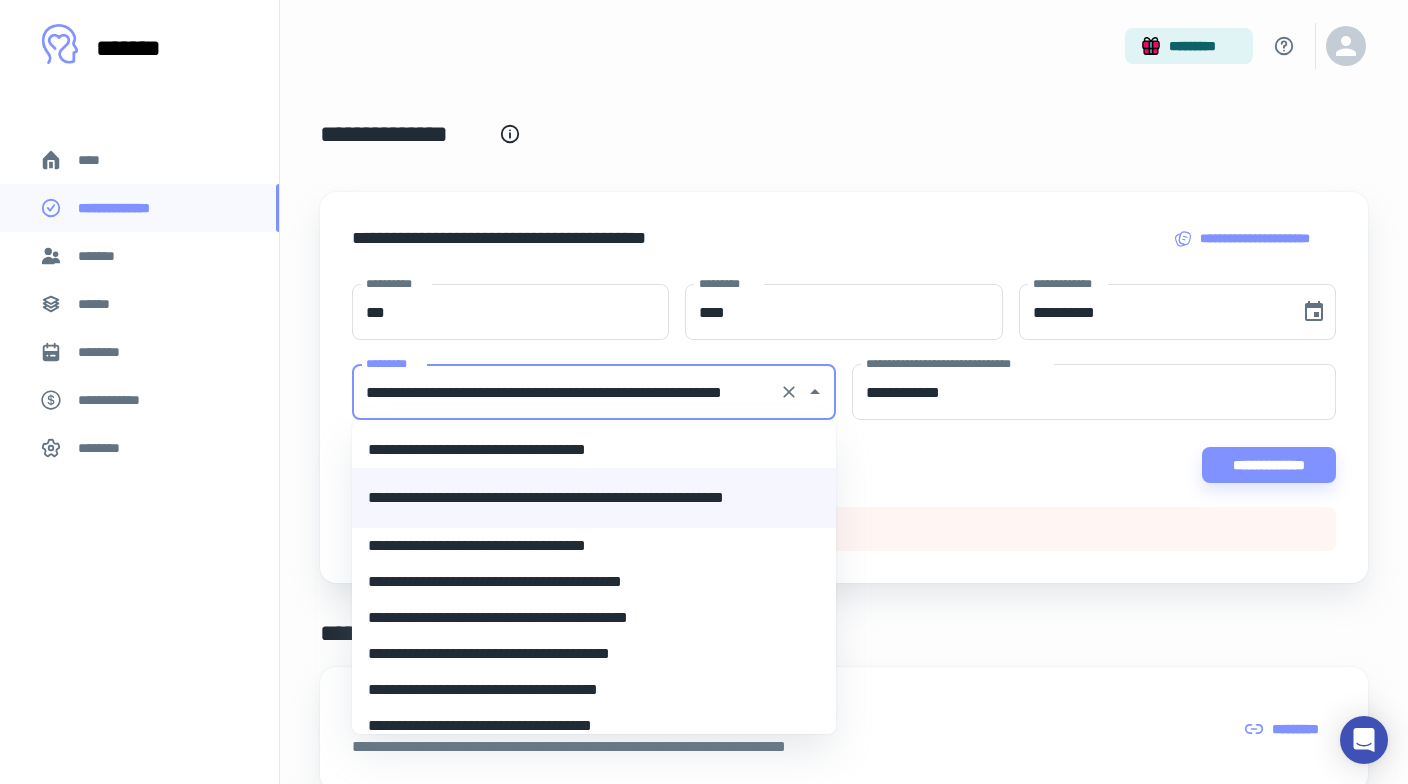 scroll, scrollTop: 2074, scrollLeft: 0, axis: vertical 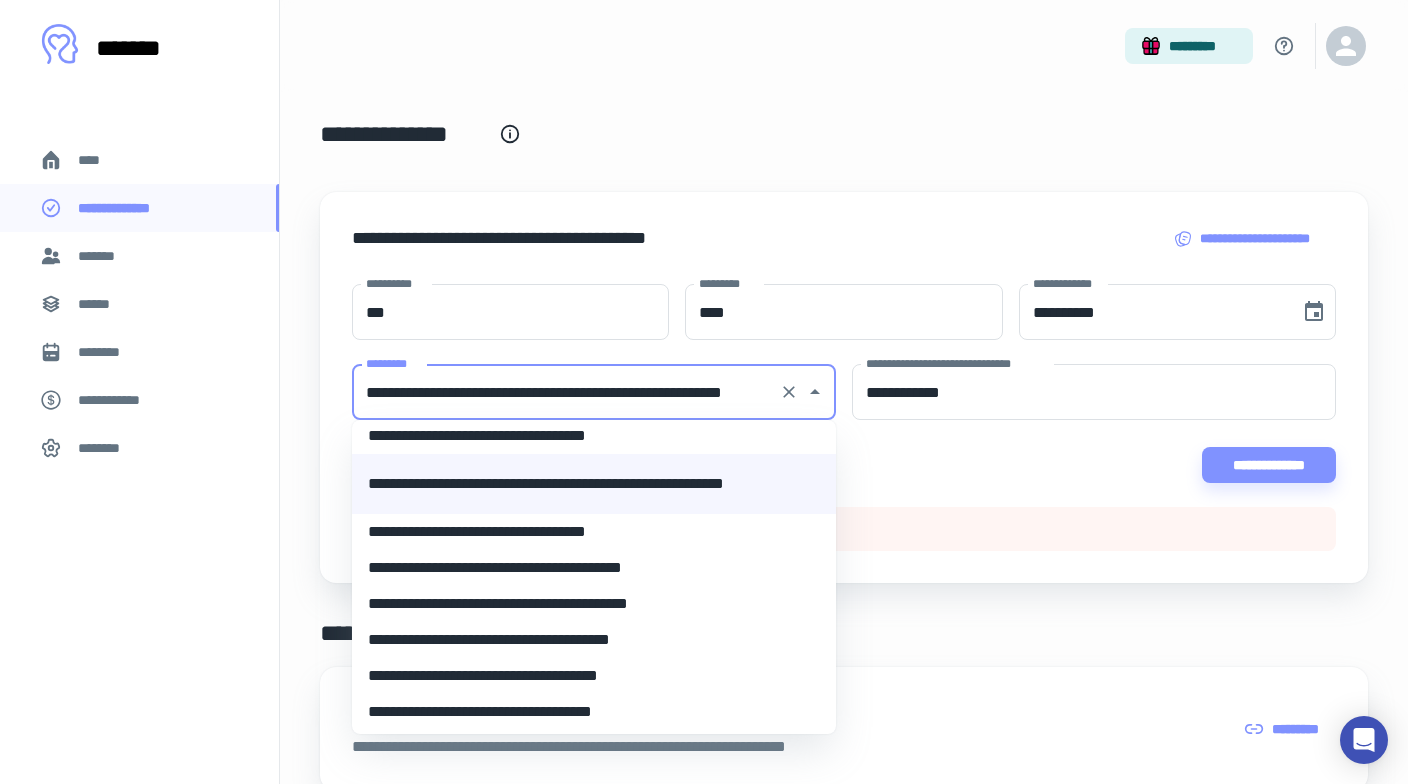 click on "**********" at bounding box center (594, 532) 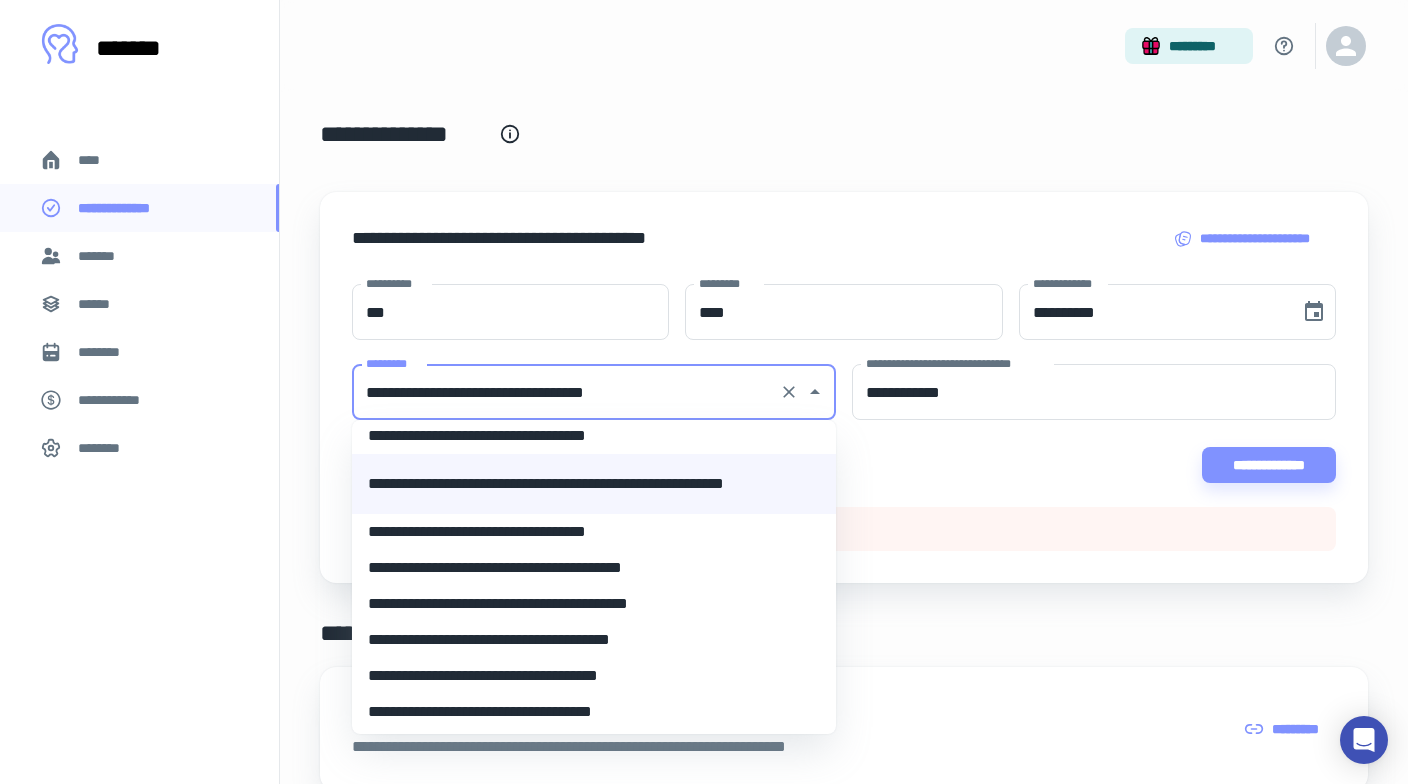 scroll, scrollTop: 0, scrollLeft: 0, axis: both 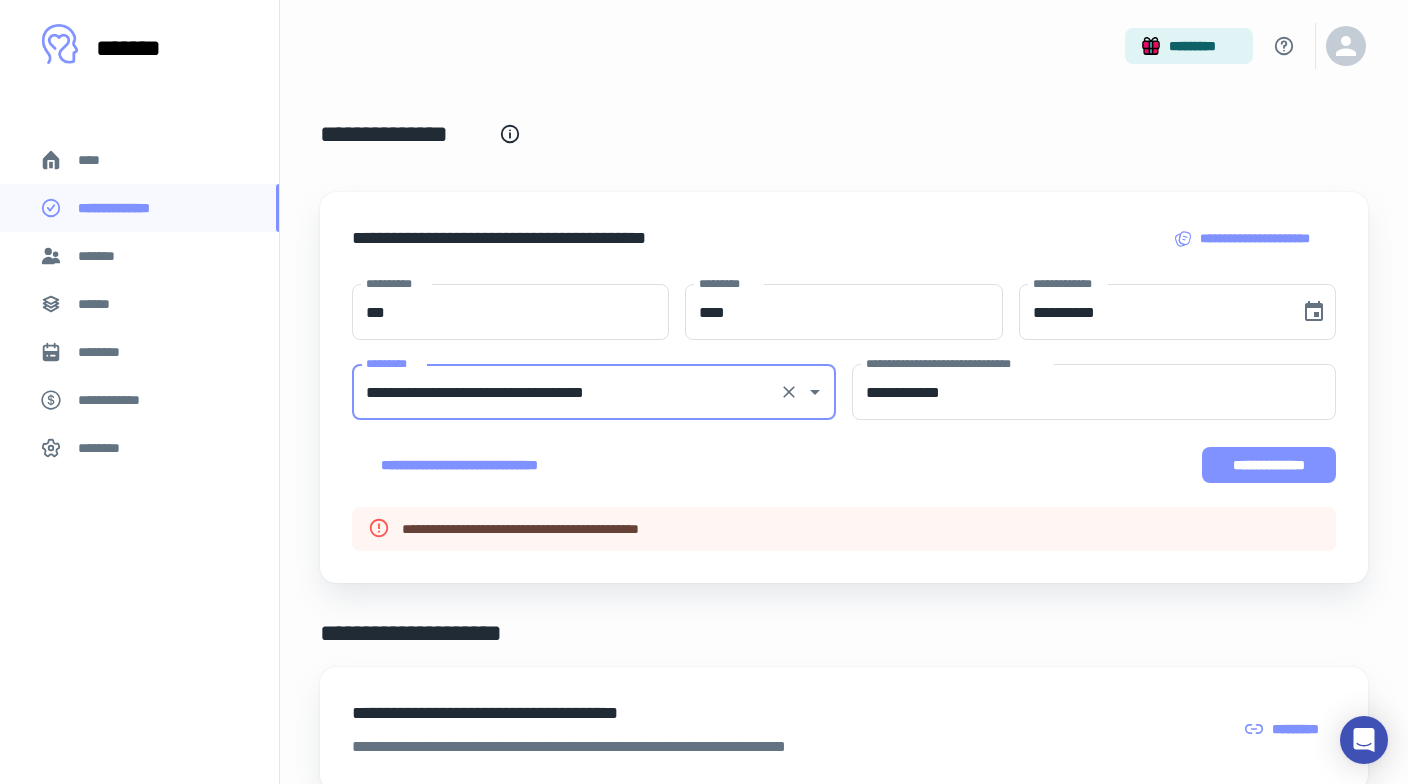 click on "**********" at bounding box center (1269, 465) 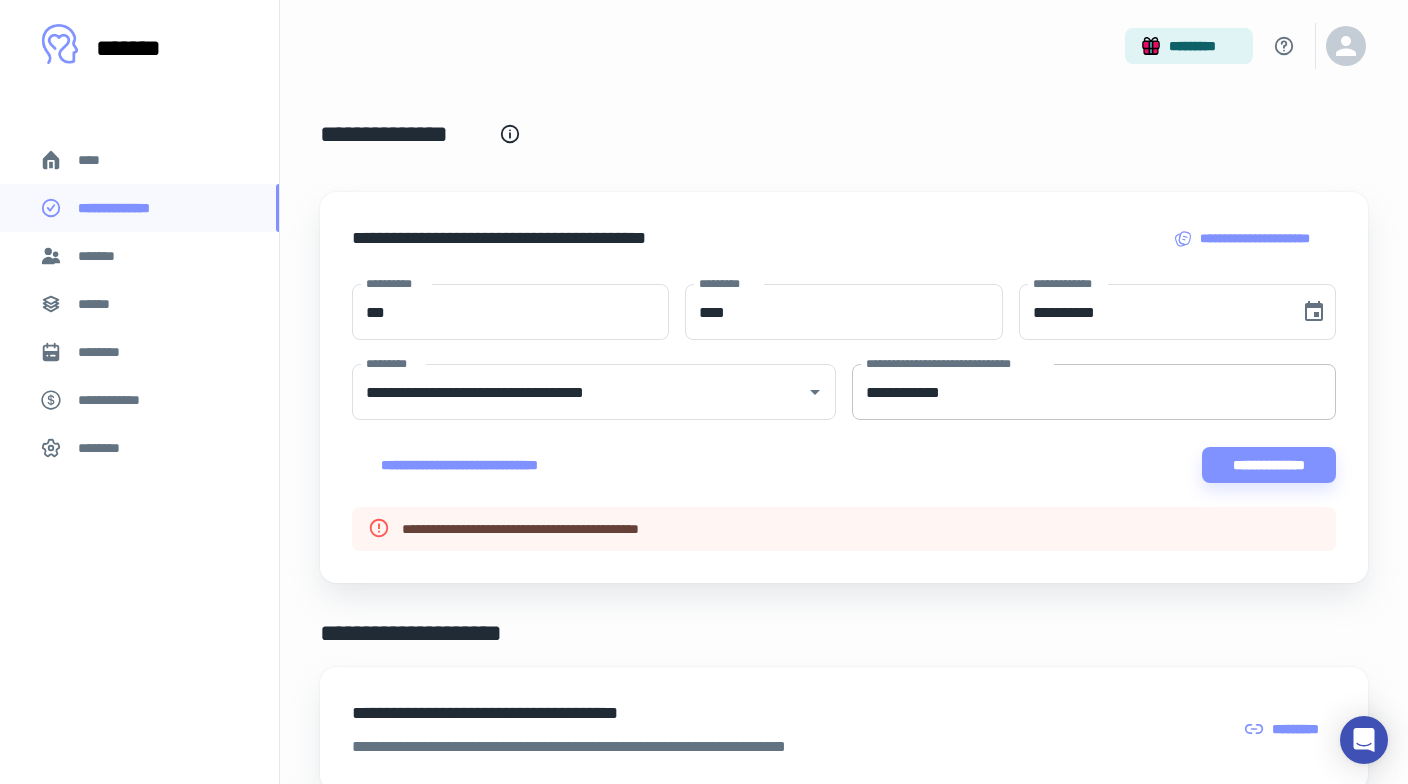 click on "**********" at bounding box center (1094, 392) 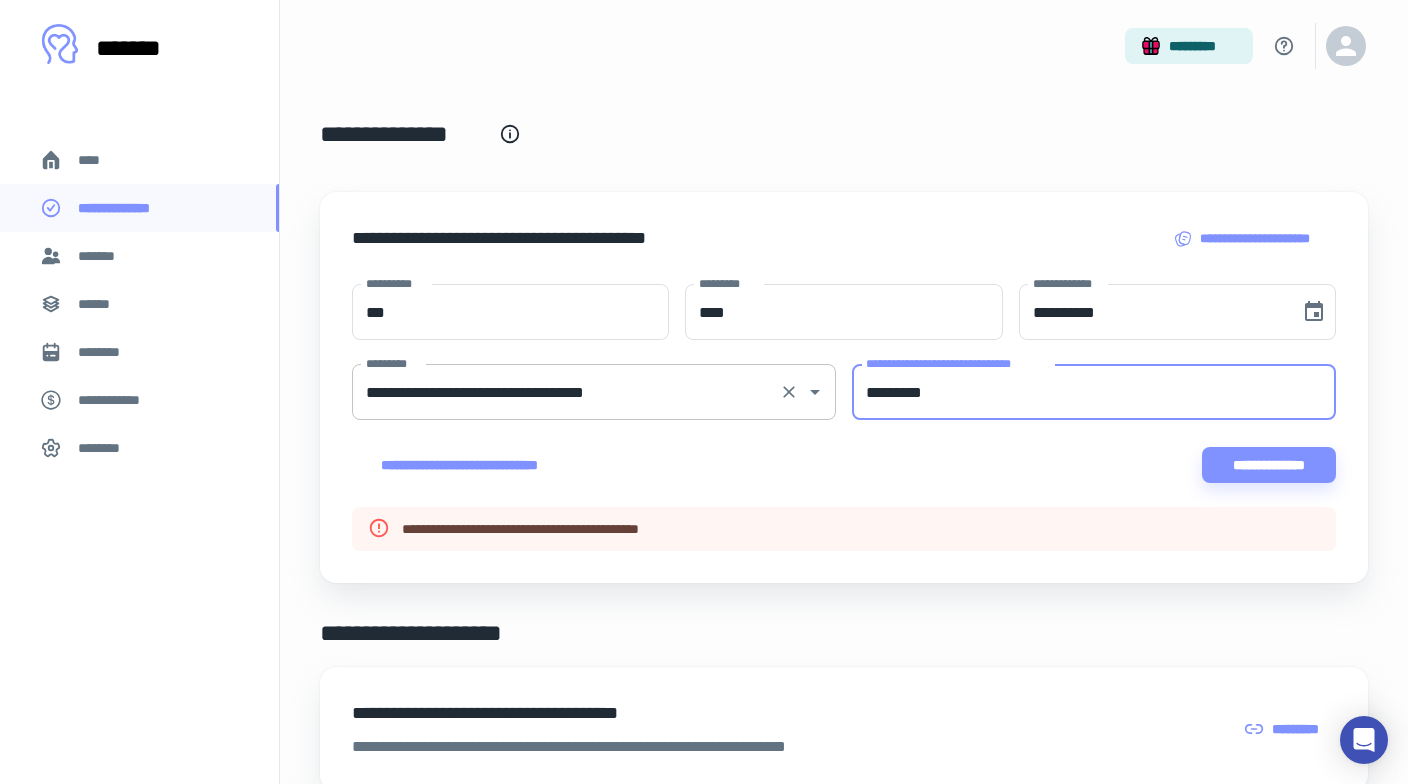 type on "*********" 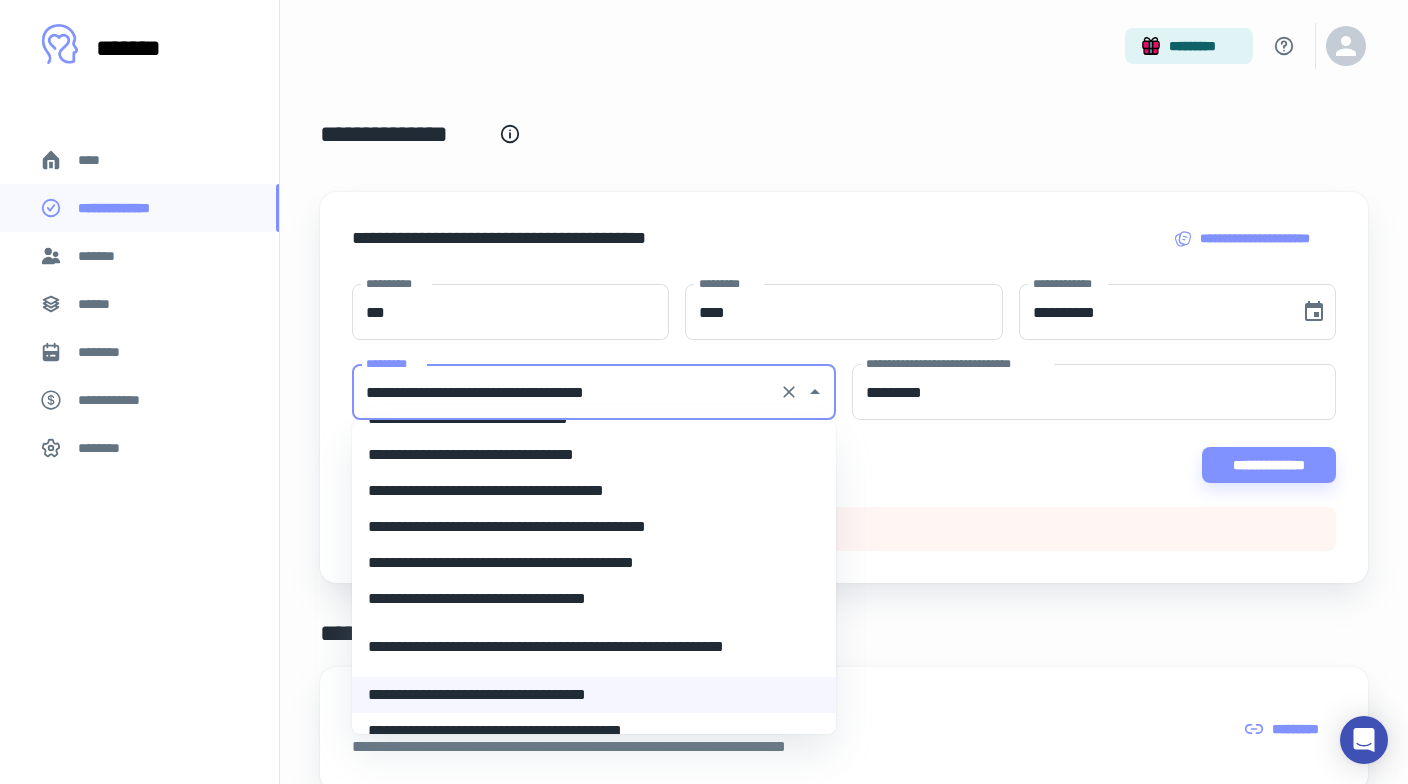scroll, scrollTop: 1913, scrollLeft: 0, axis: vertical 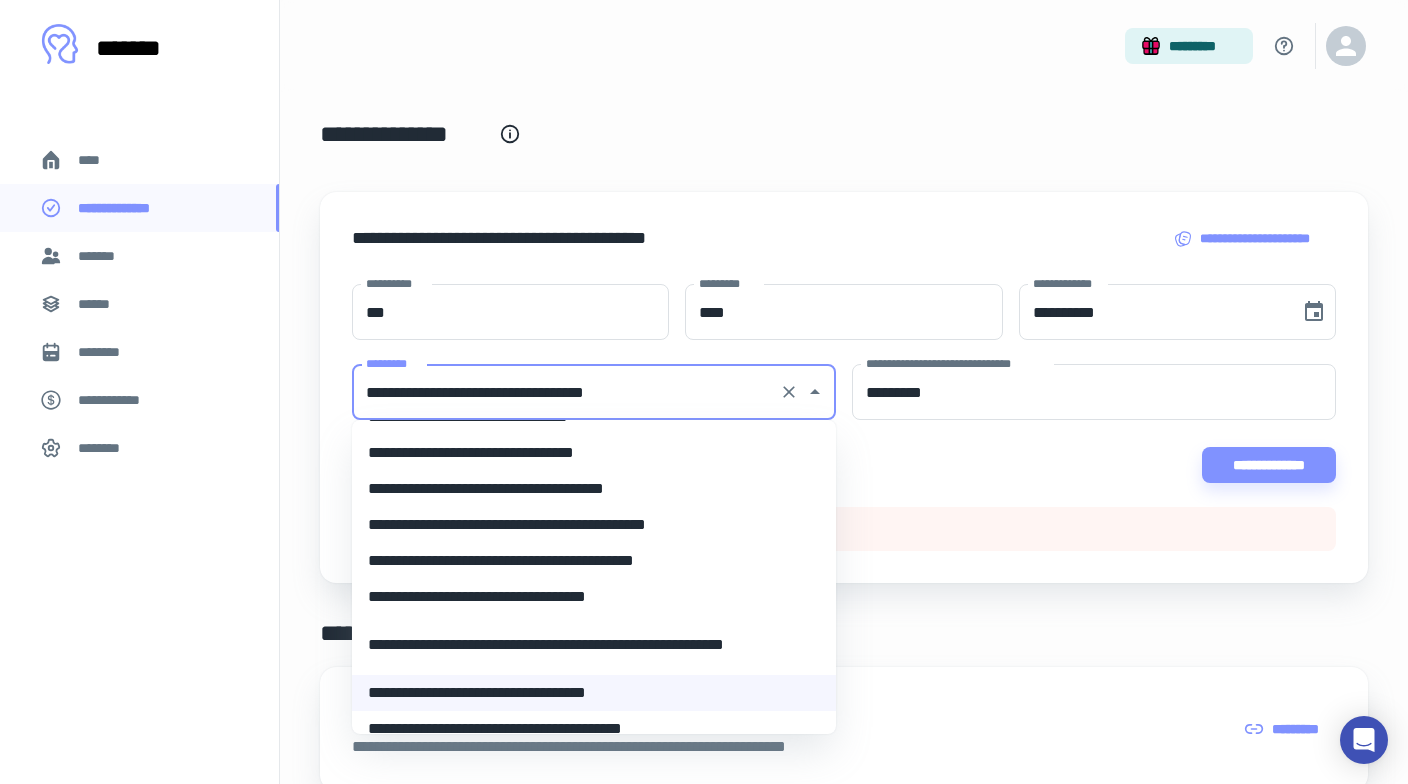 click on "**********" at bounding box center (594, 645) 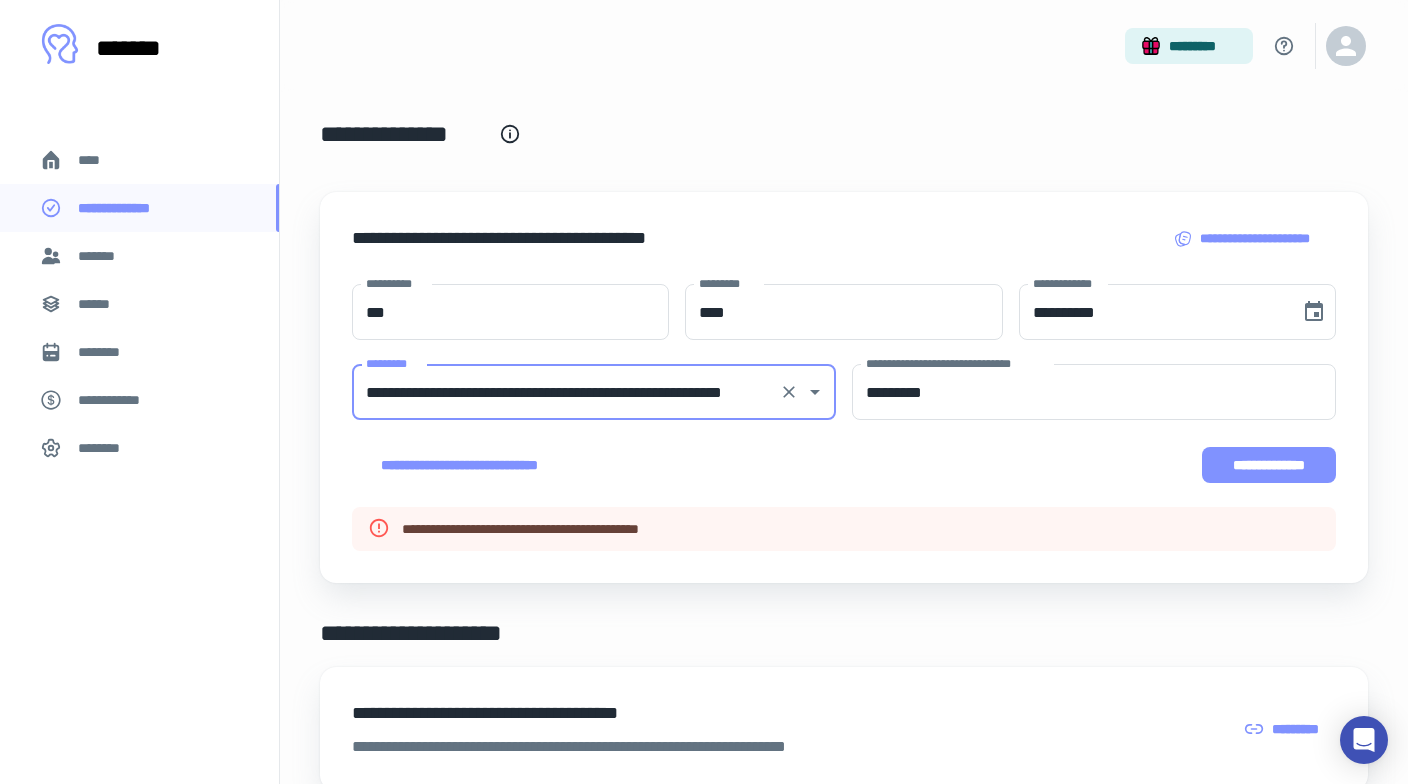 click on "**********" at bounding box center [1269, 465] 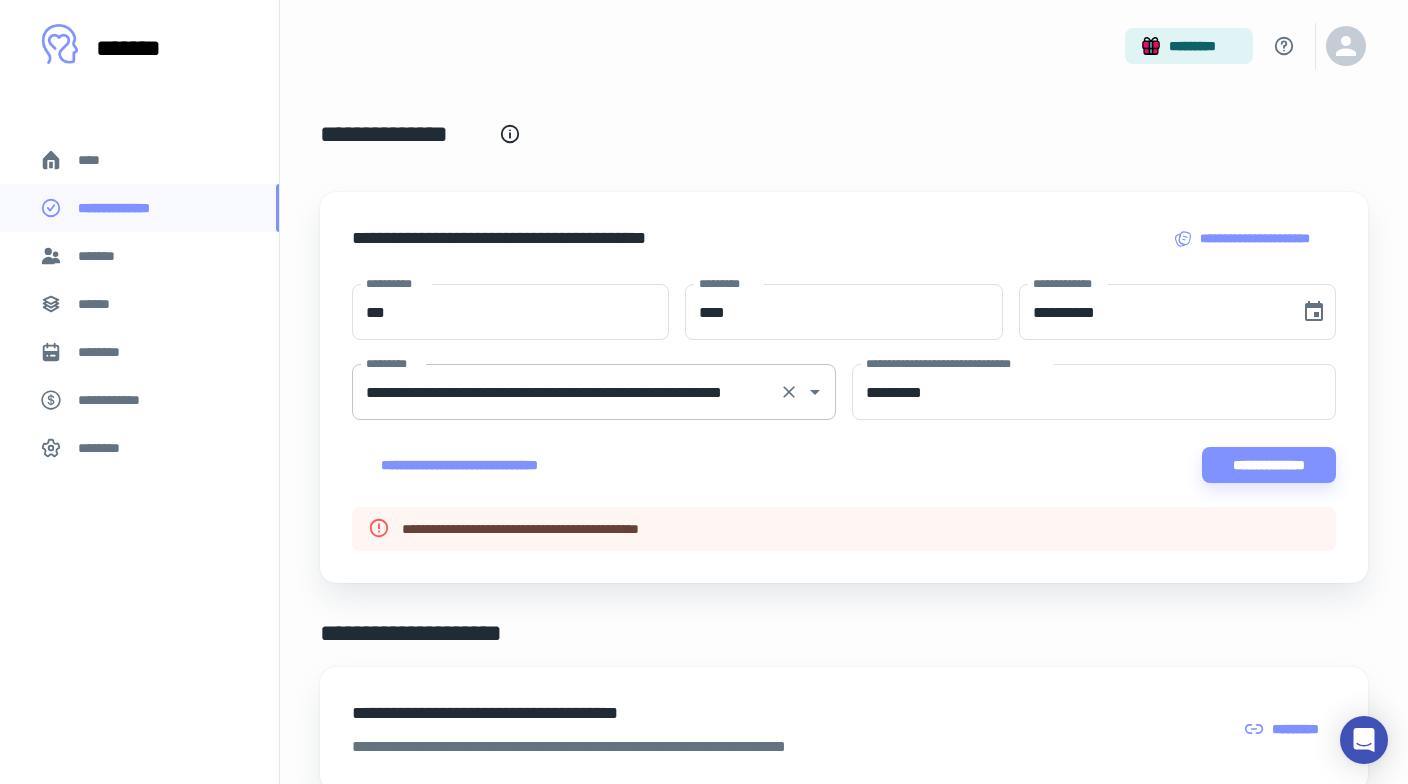 click on "**********" at bounding box center [566, 392] 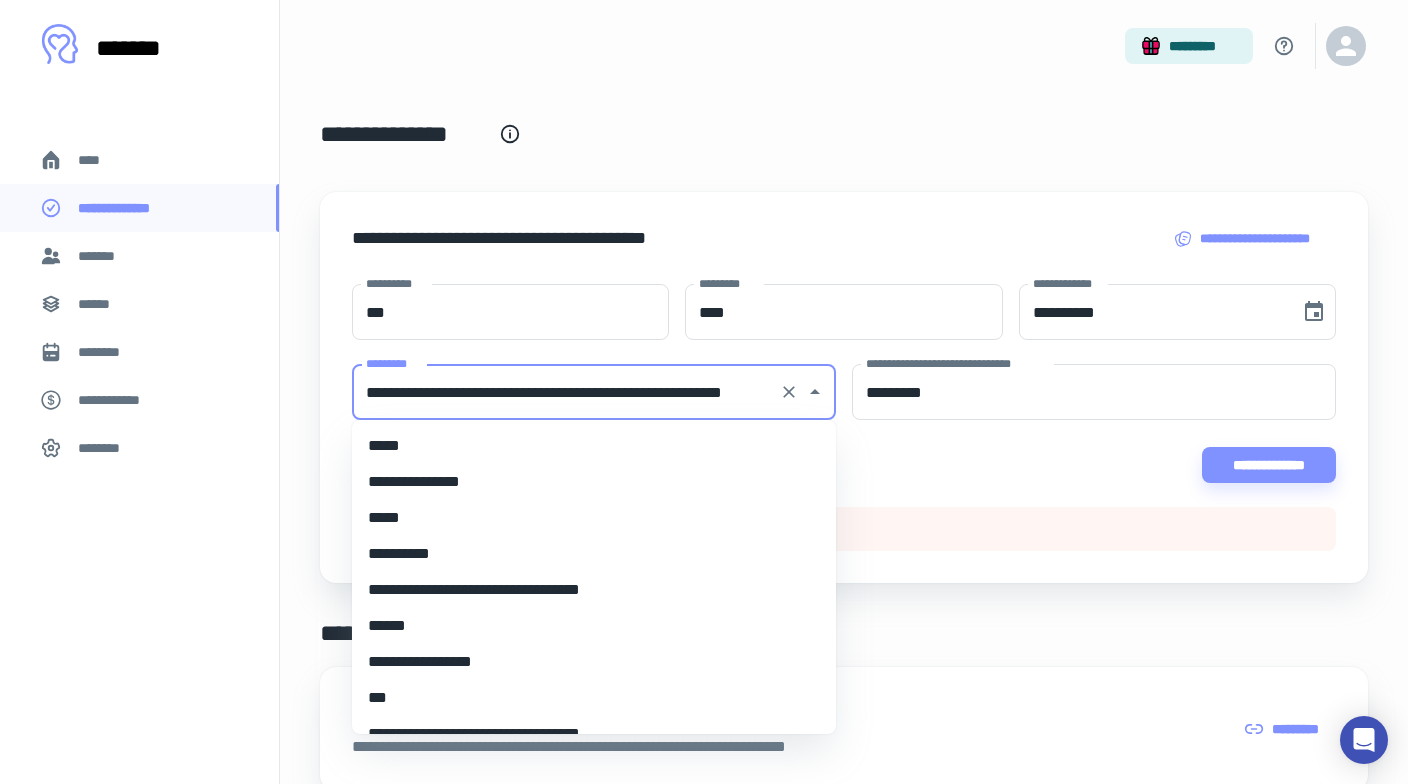 scroll, scrollTop: 1854, scrollLeft: 0, axis: vertical 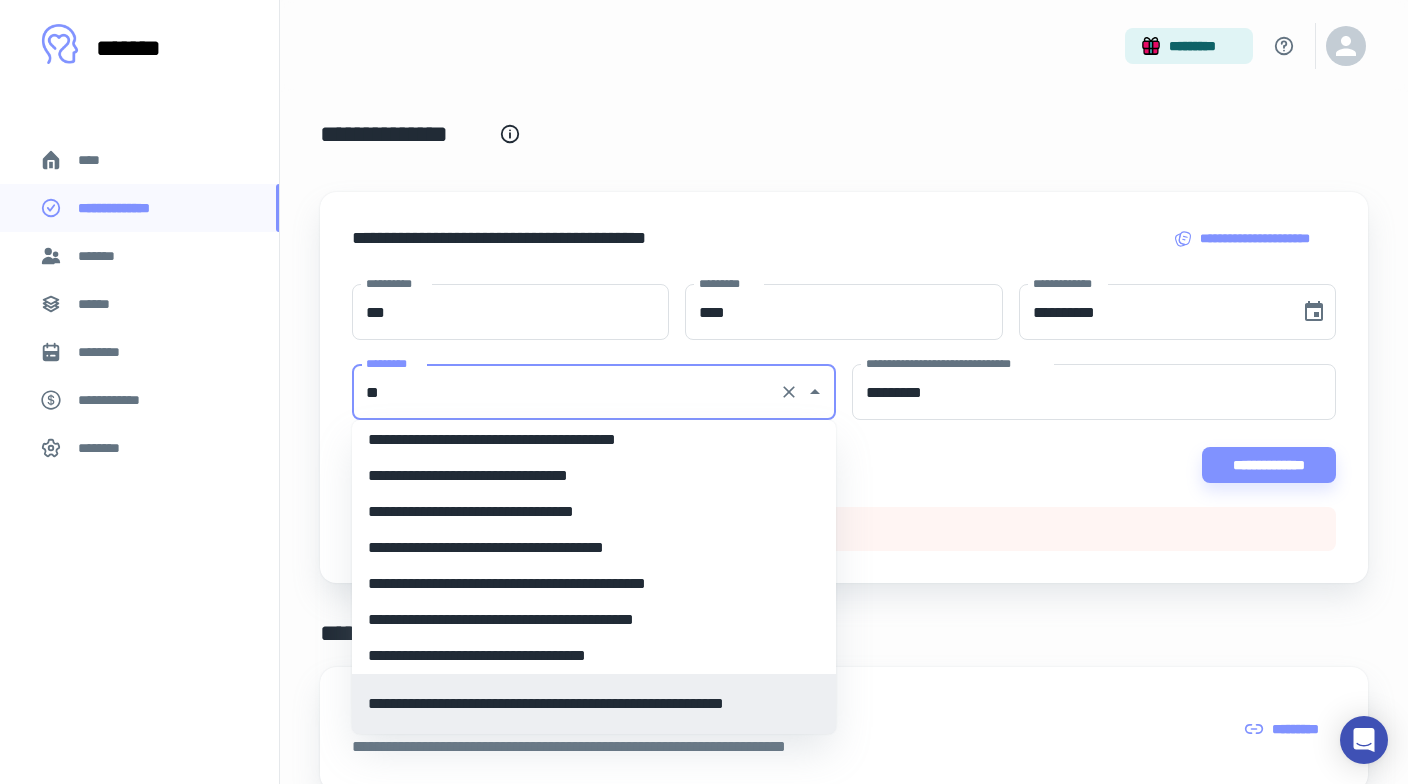 type on "*" 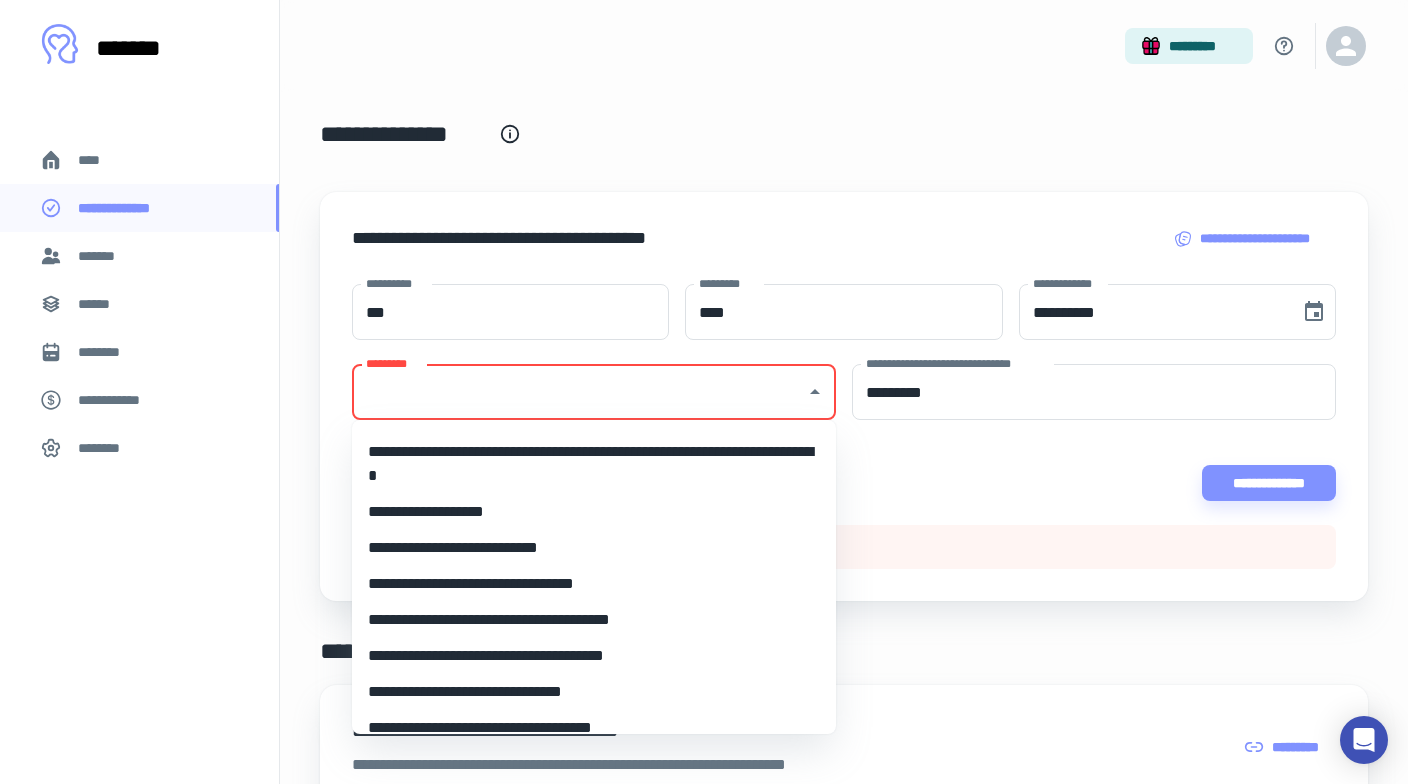 scroll, scrollTop: 0, scrollLeft: 0, axis: both 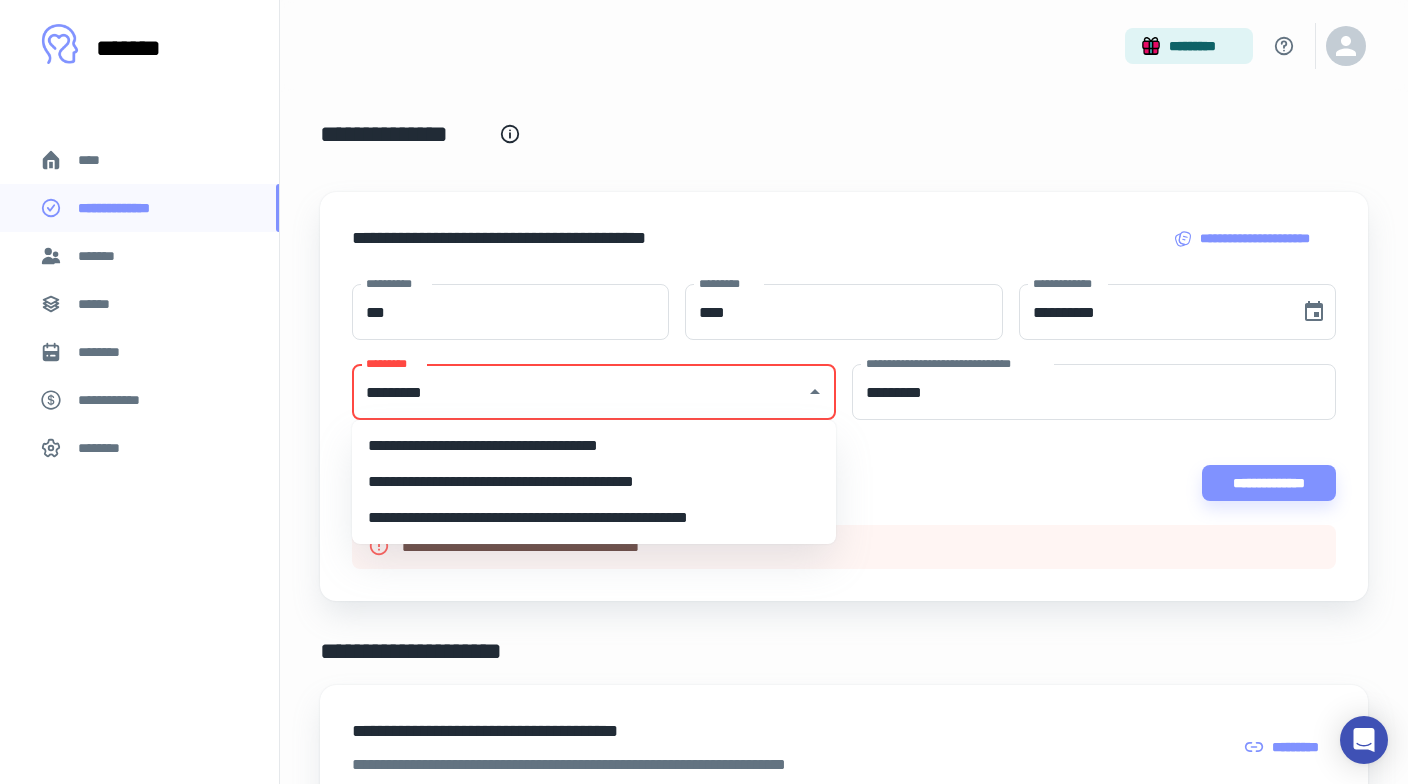 click on "**********" at bounding box center (594, 446) 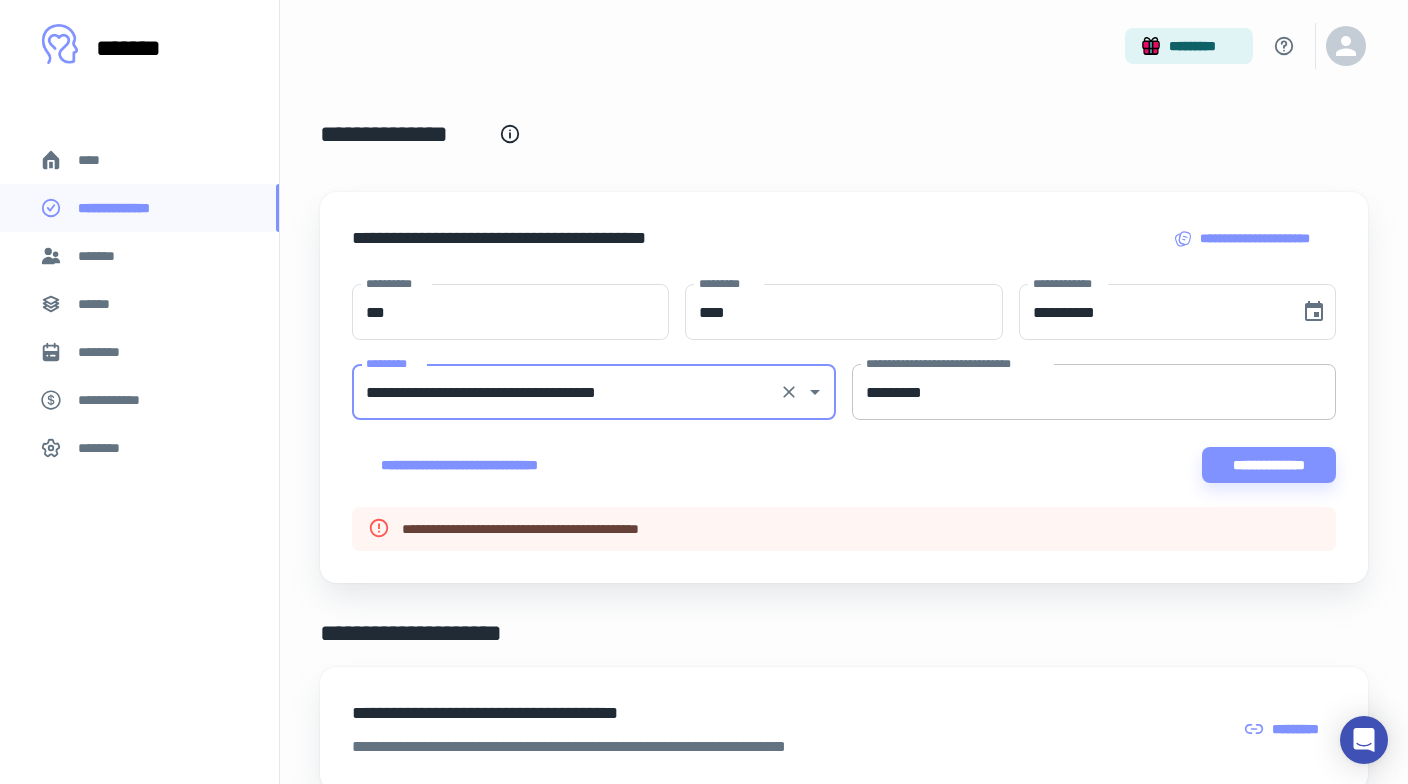 type on "**********" 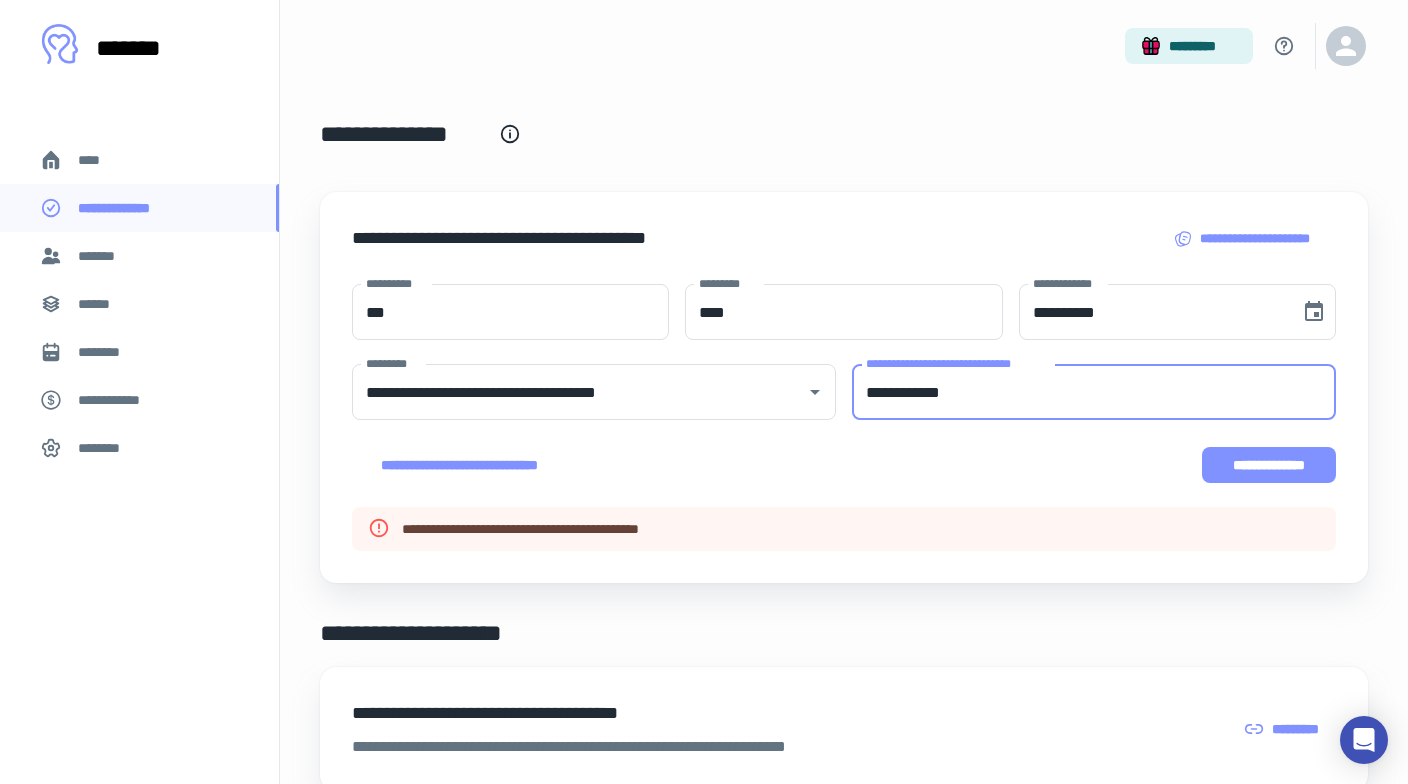 click on "**********" at bounding box center (1269, 465) 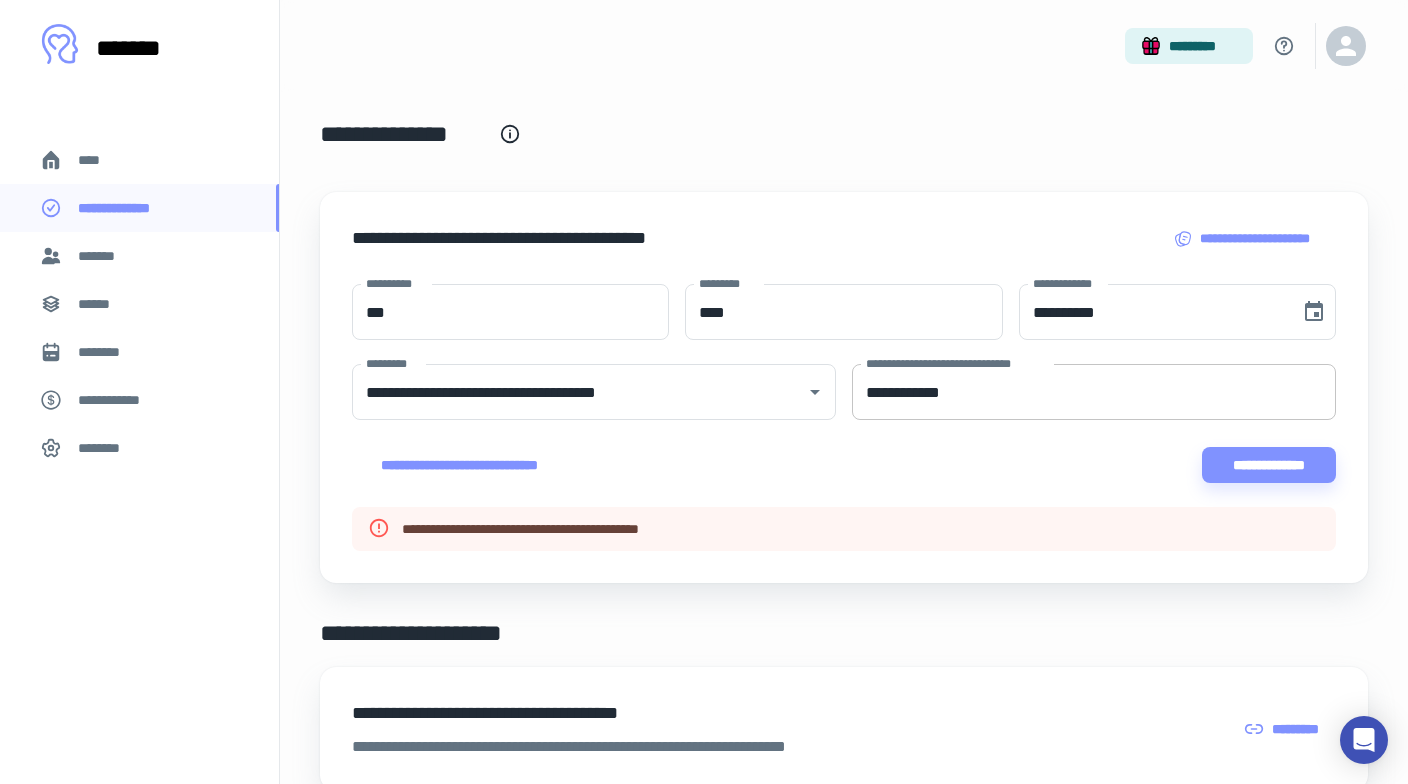 click on "**********" at bounding box center (1094, 392) 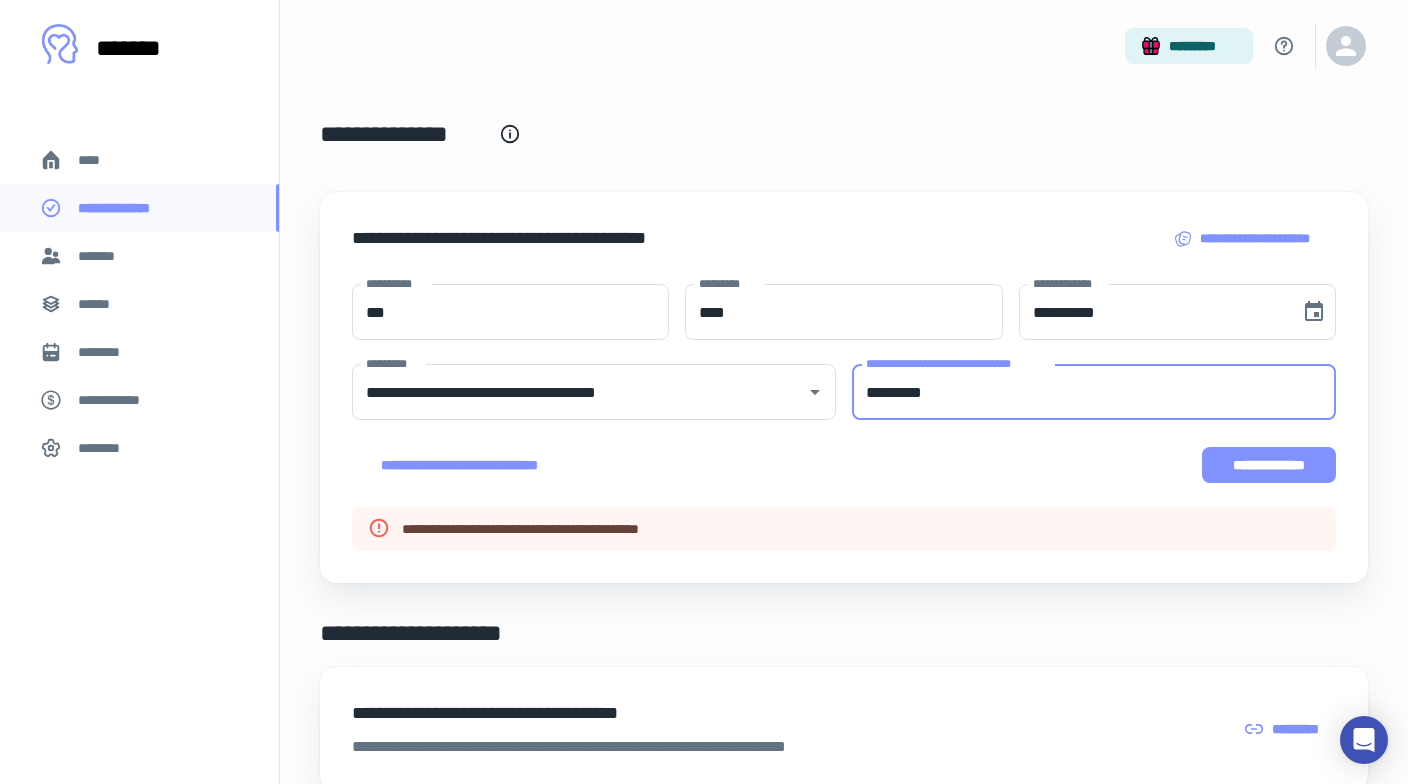 click on "**********" at bounding box center [1269, 465] 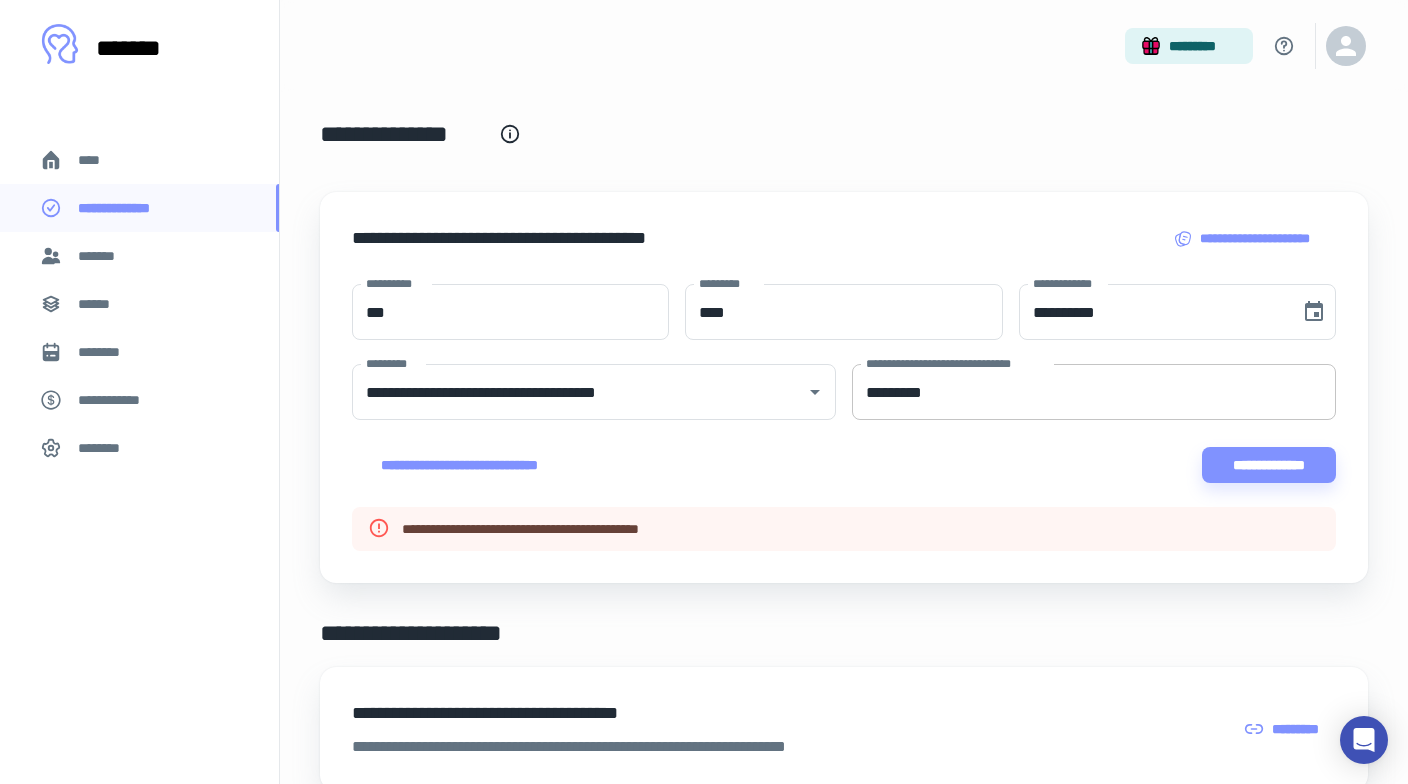 click on "*********" at bounding box center (1094, 392) 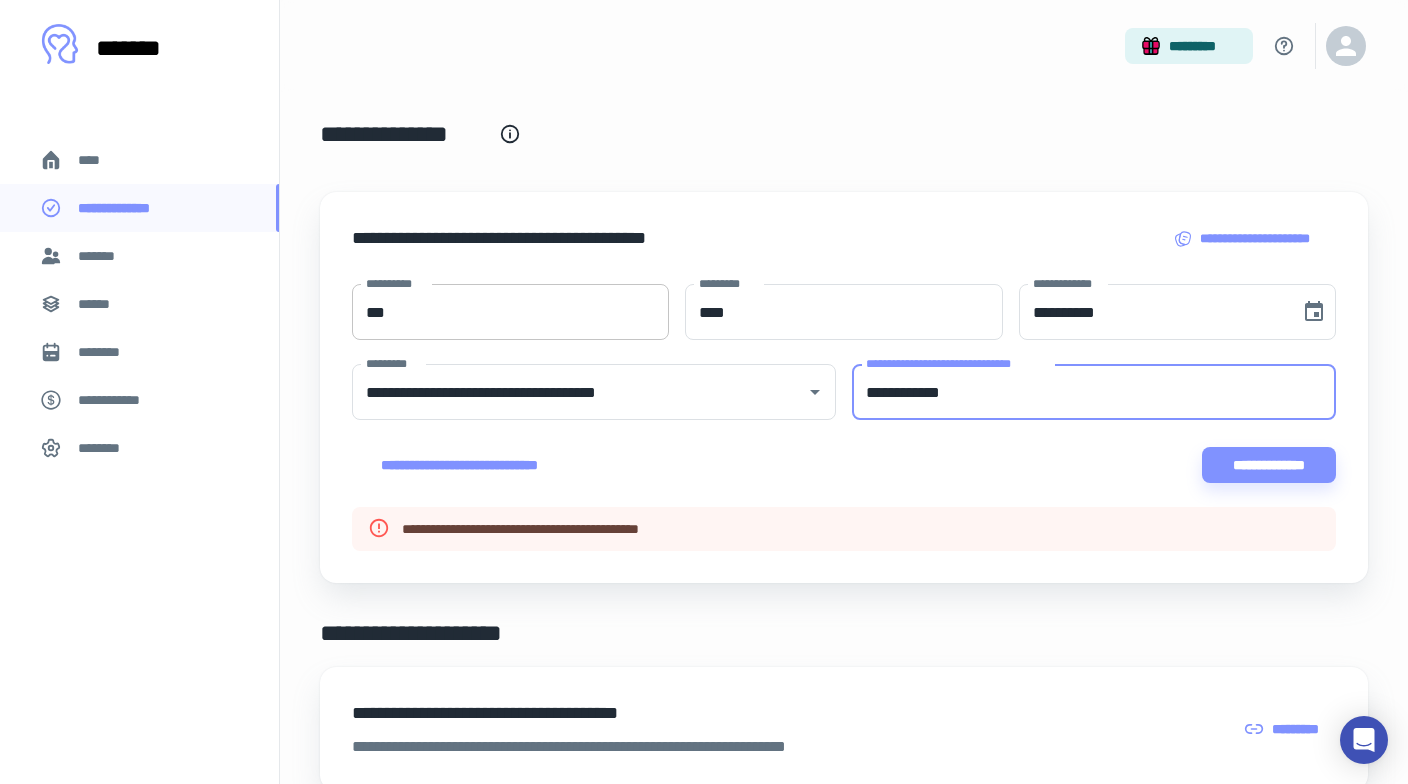 type on "**********" 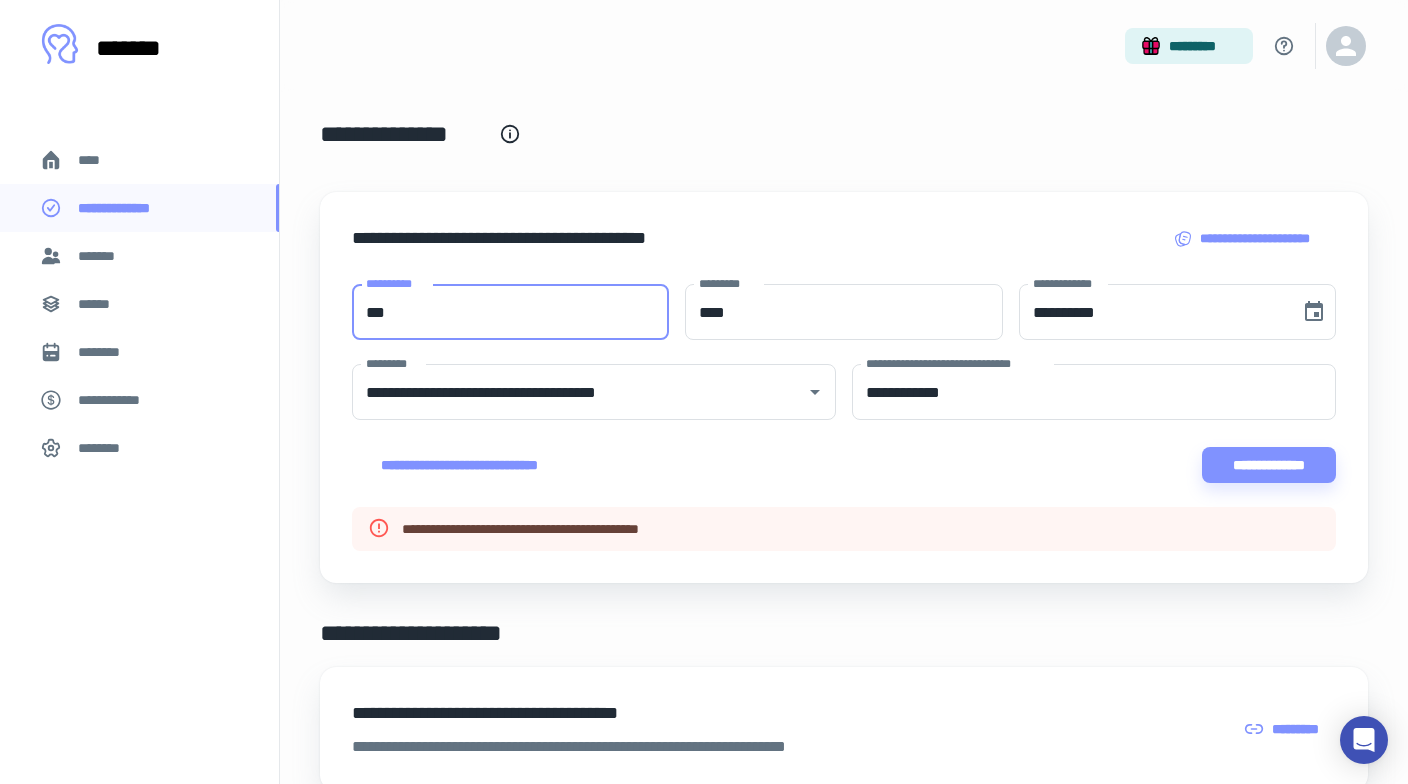 click on "***" at bounding box center [510, 312] 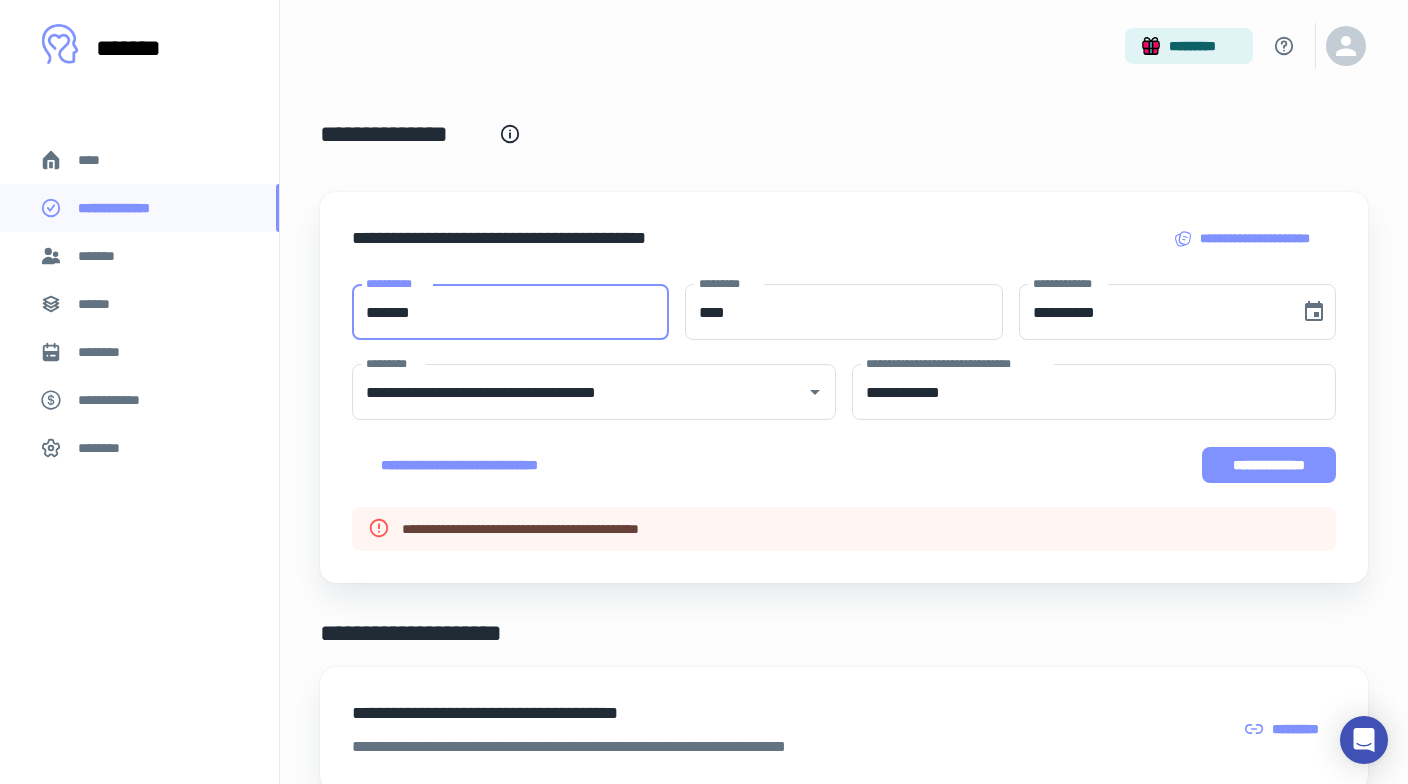 type on "*******" 